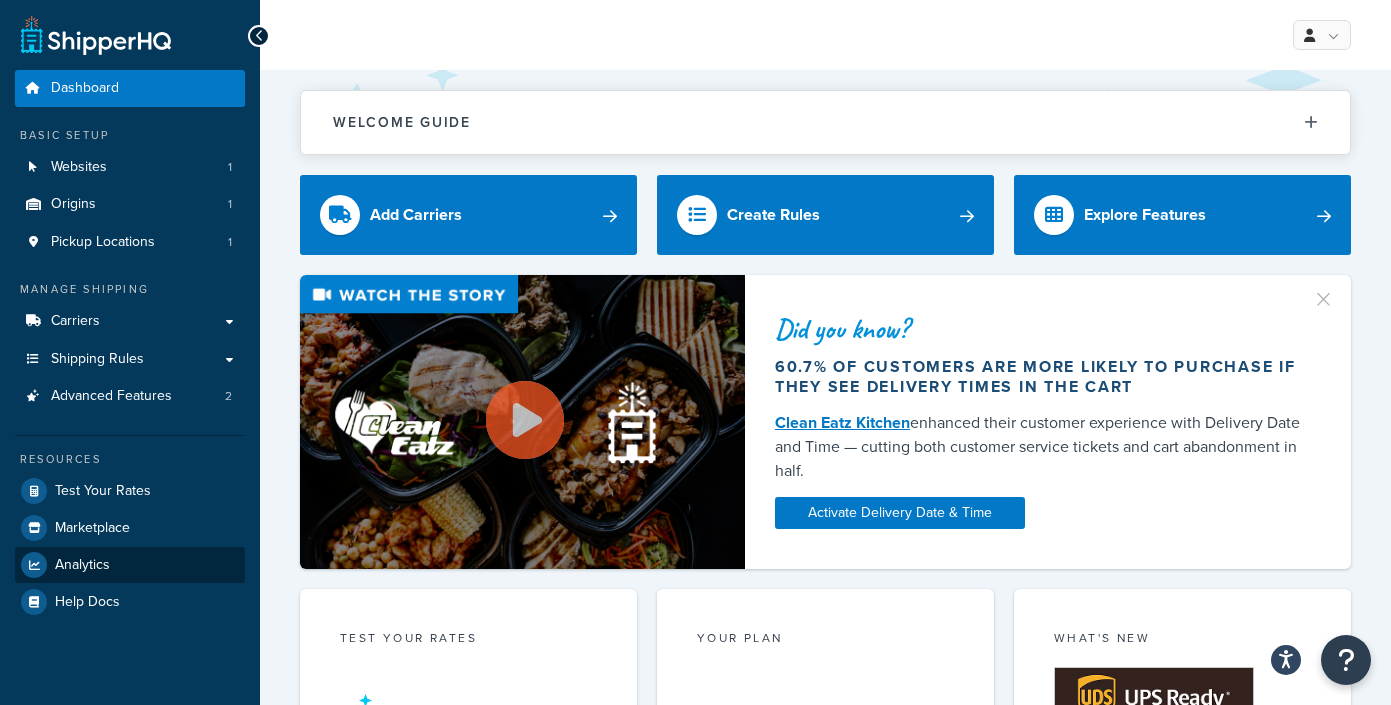 scroll, scrollTop: 0, scrollLeft: 0, axis: both 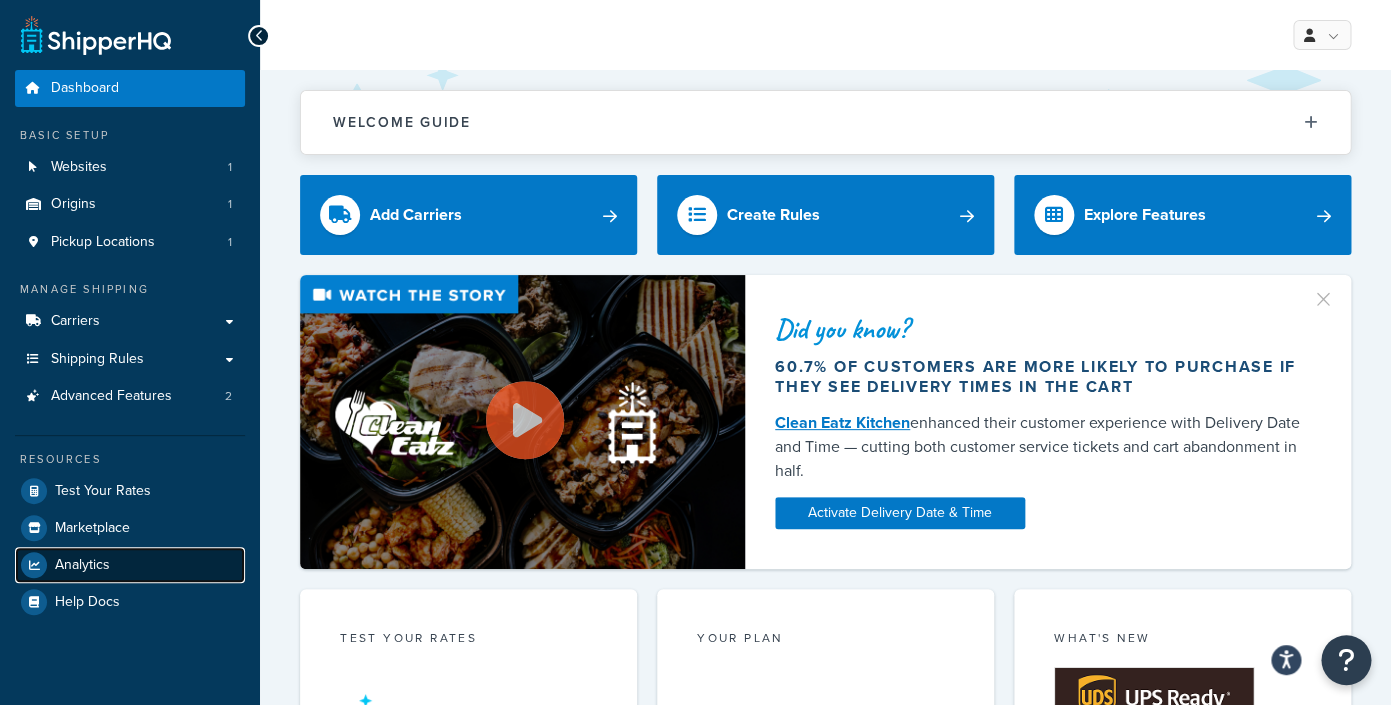 click on "Analytics" at bounding box center (82, 565) 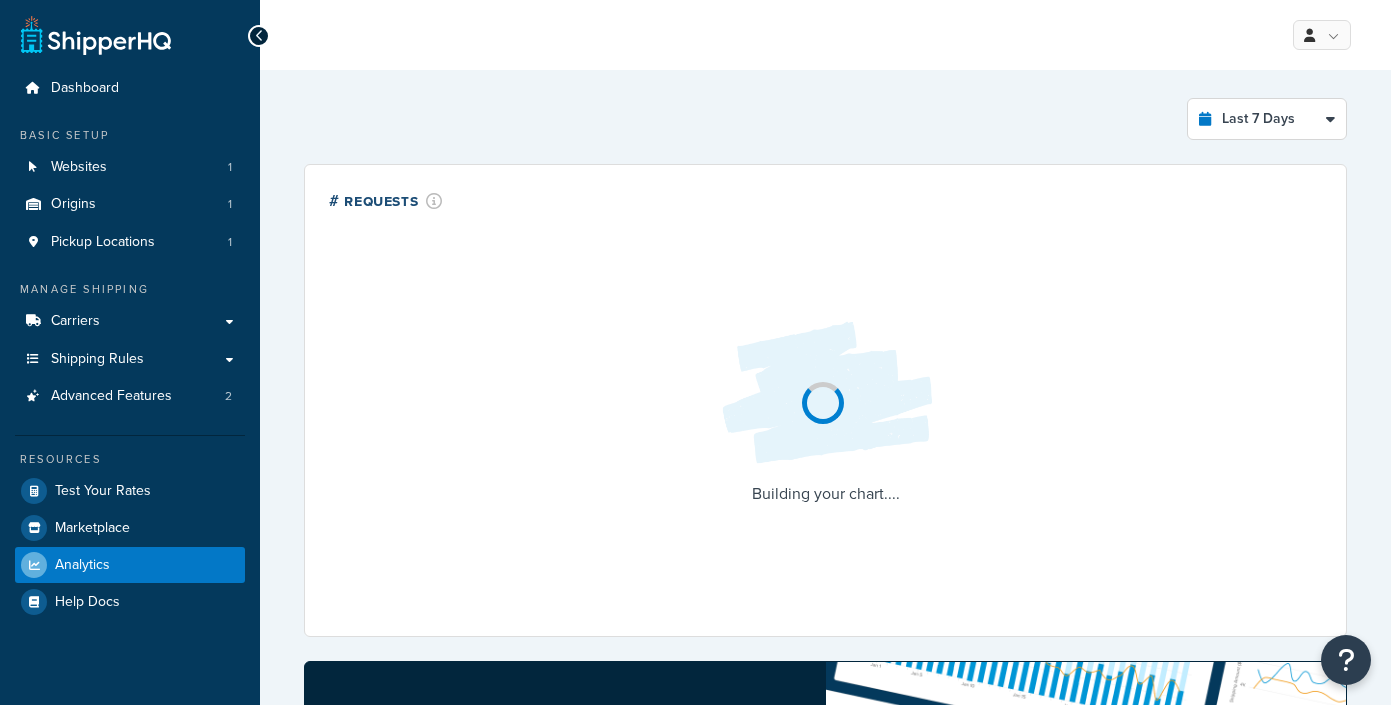 select on "last_7_days" 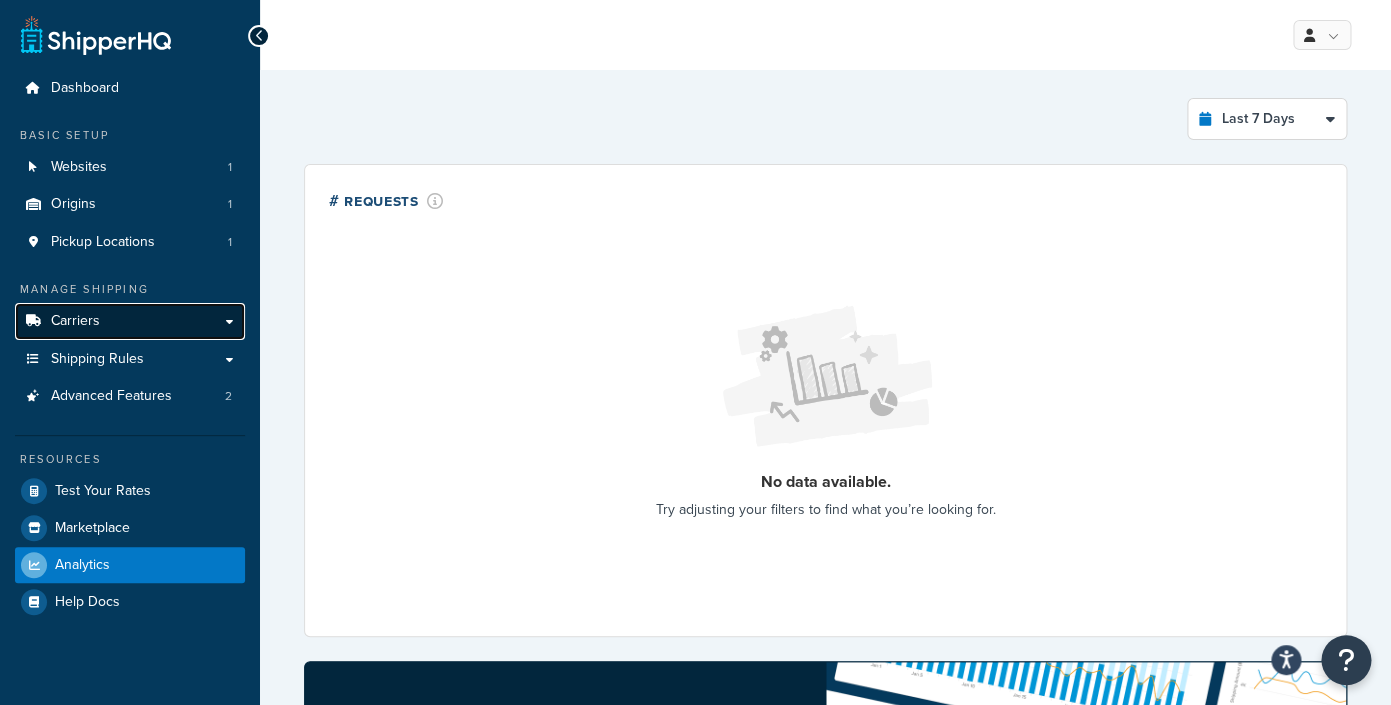 click on "Carriers" at bounding box center [130, 321] 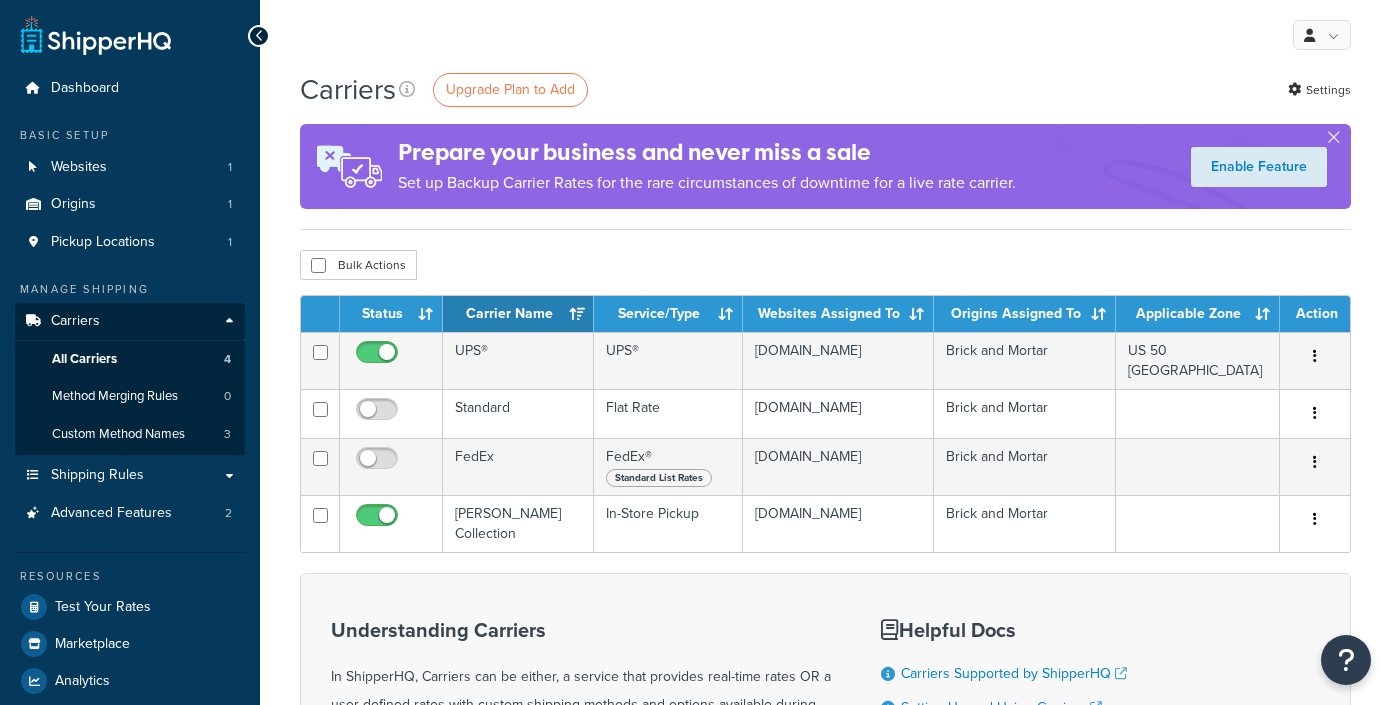 scroll, scrollTop: 0, scrollLeft: 0, axis: both 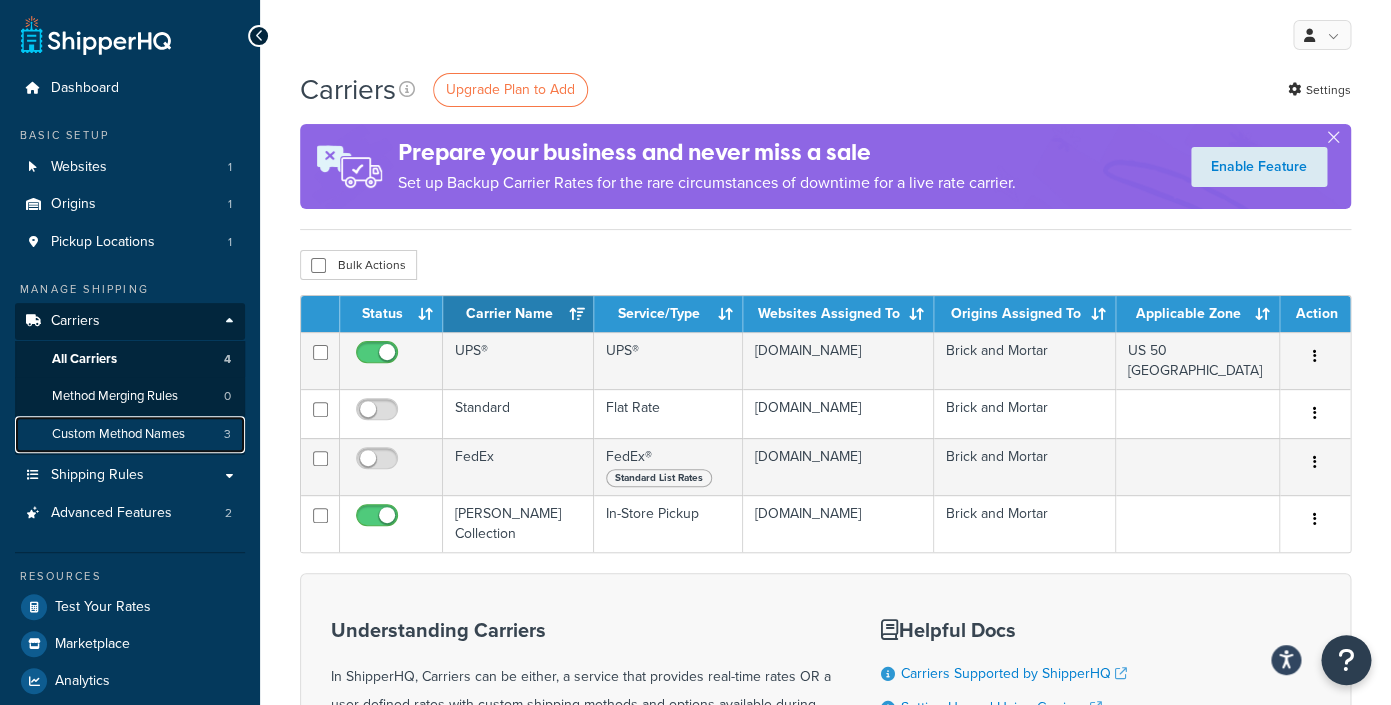 click on "Custom Method Names
3" at bounding box center [130, 434] 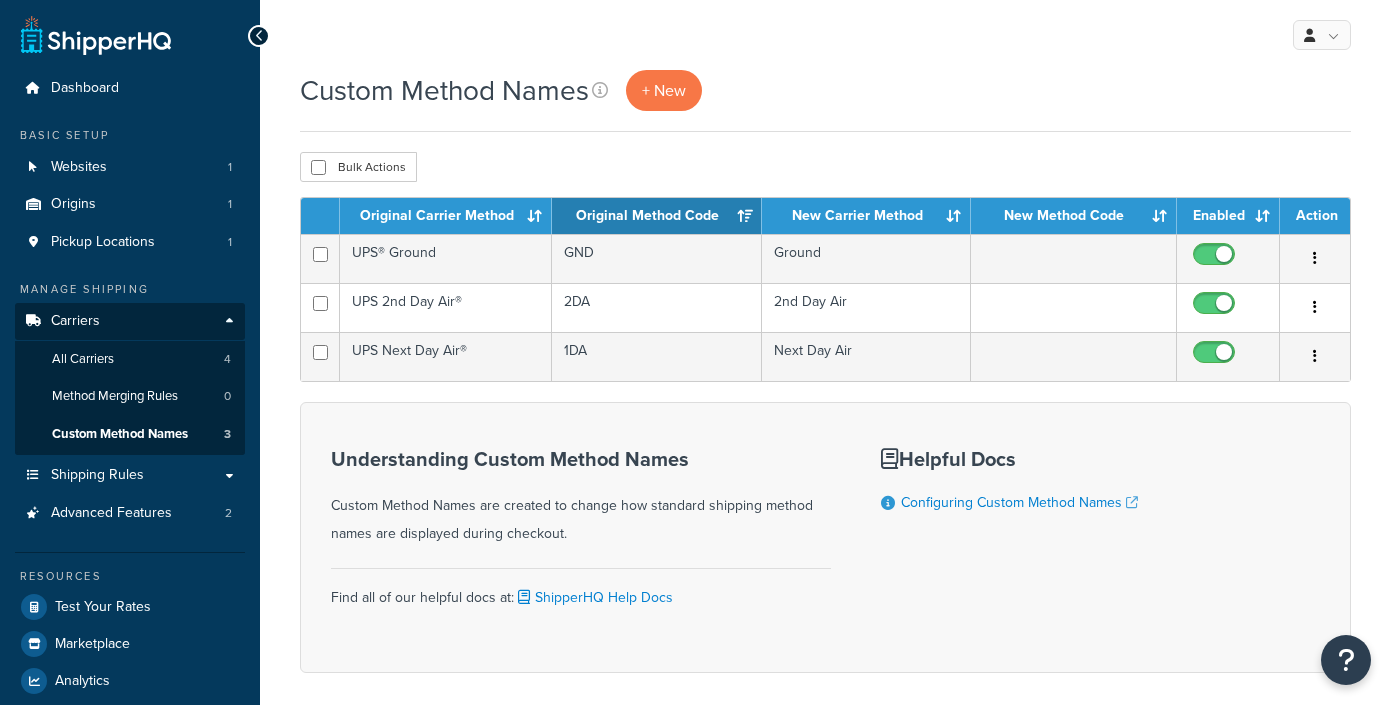 scroll, scrollTop: 0, scrollLeft: 0, axis: both 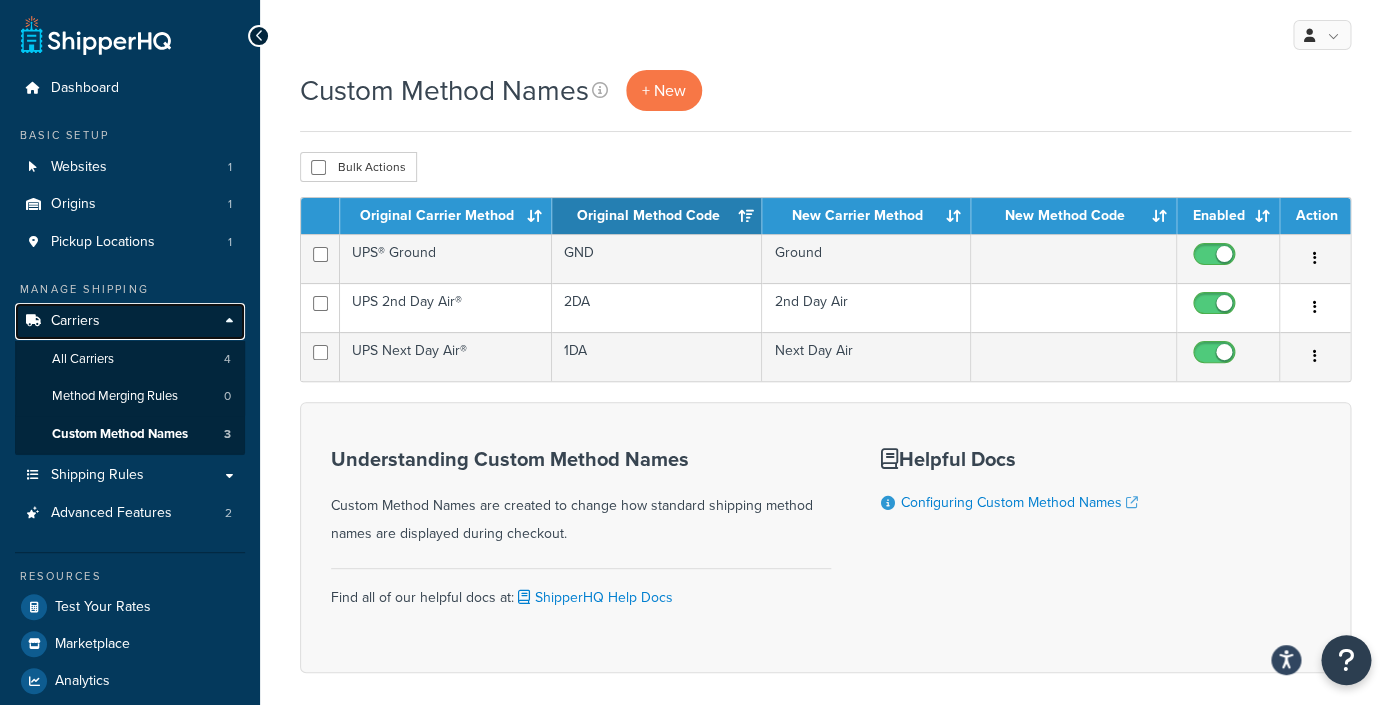 click on "Carriers" at bounding box center (130, 321) 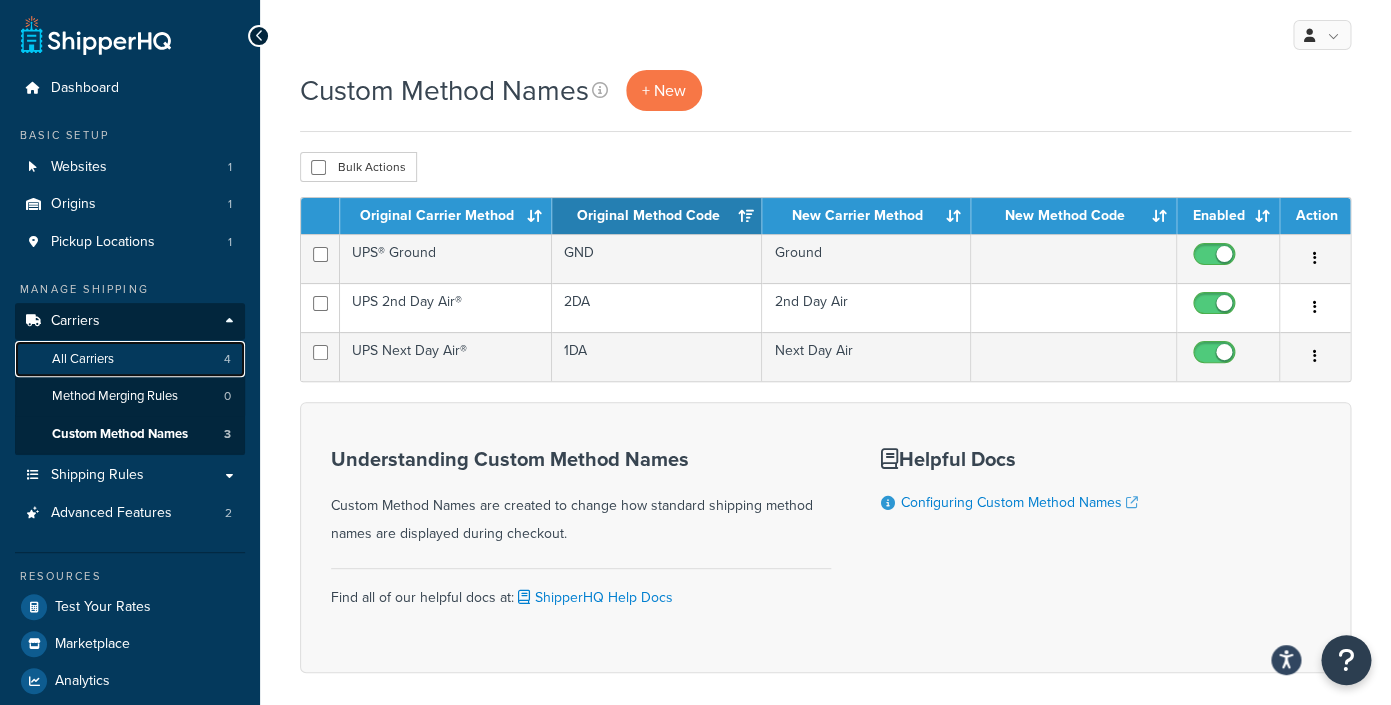 click on "All Carriers
4" at bounding box center (130, 359) 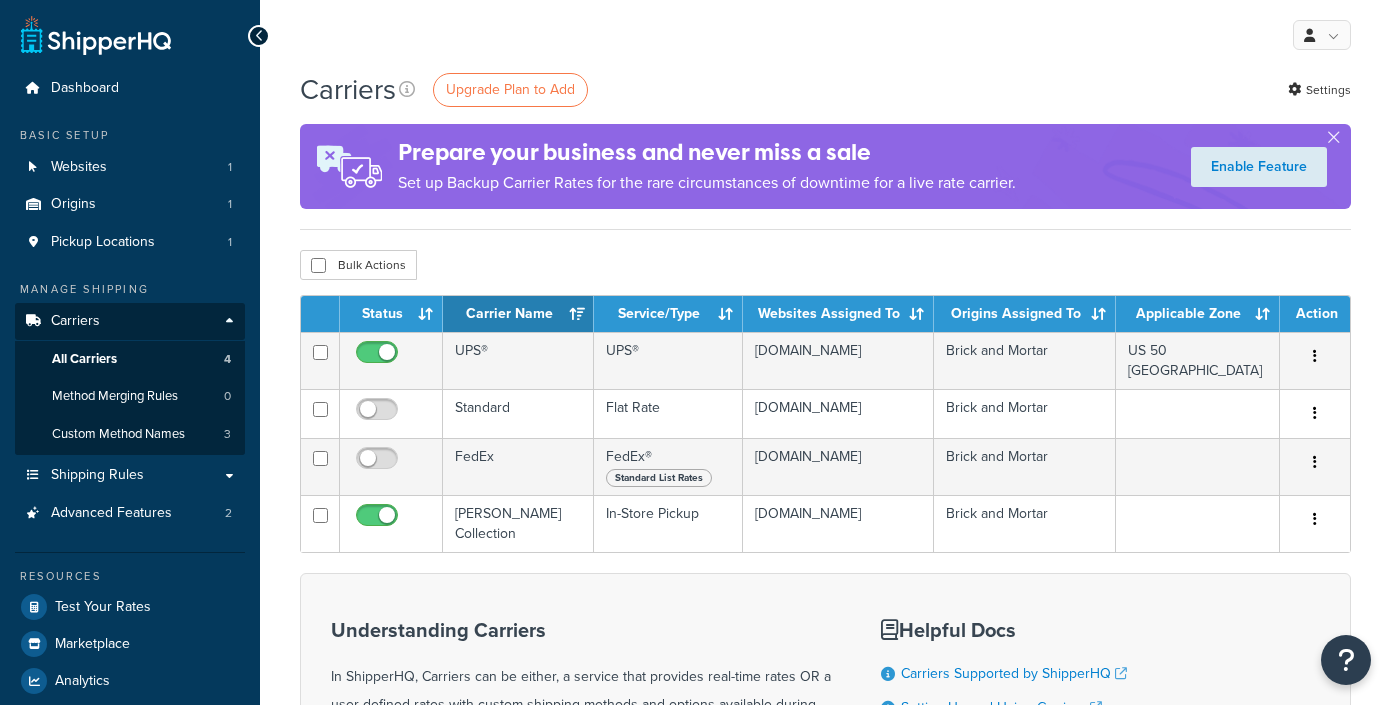 scroll, scrollTop: 0, scrollLeft: 0, axis: both 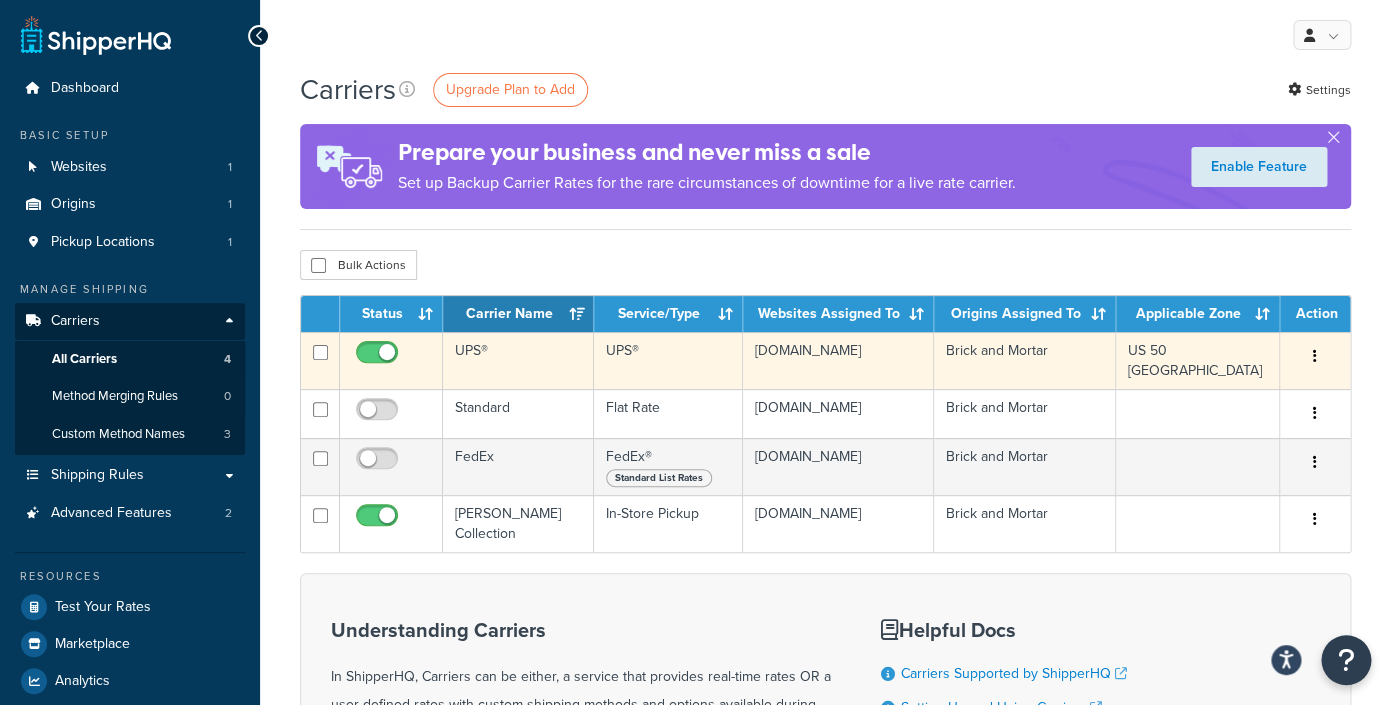 click on "UPS®" at bounding box center [518, 360] 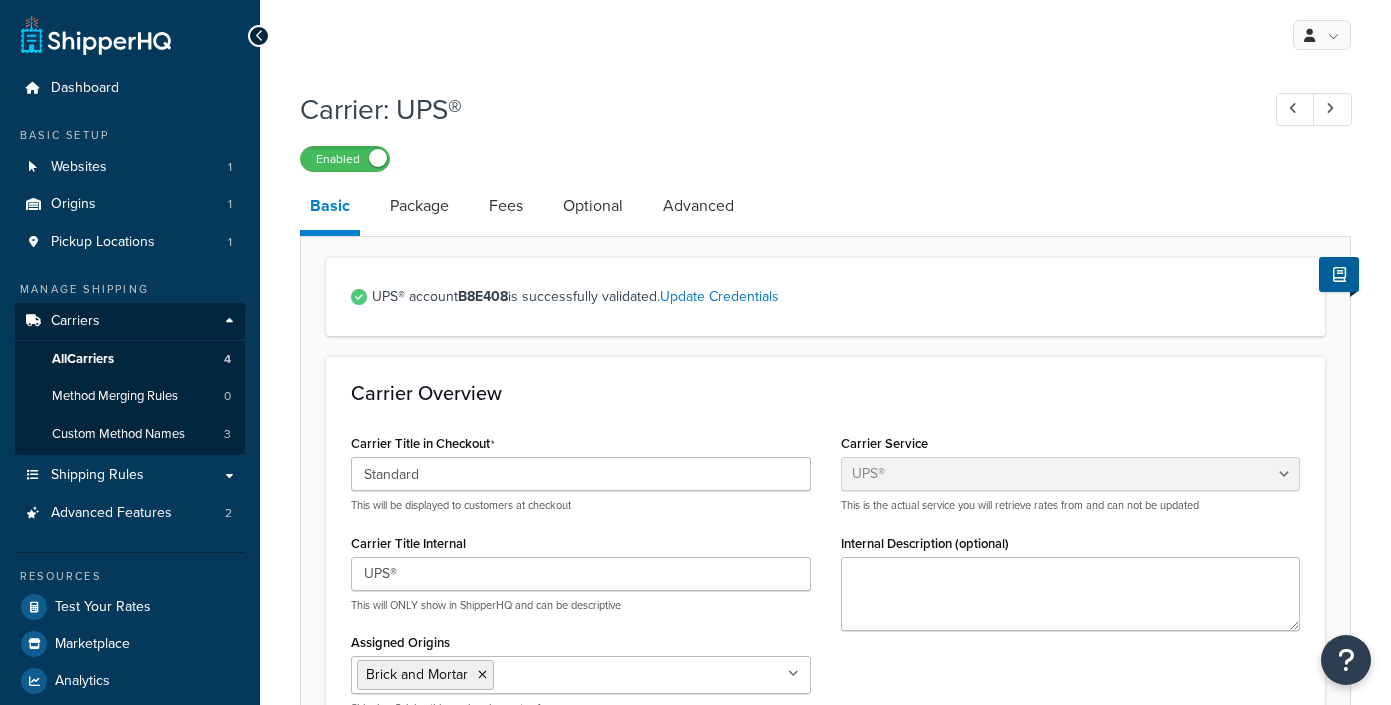 select on "ups" 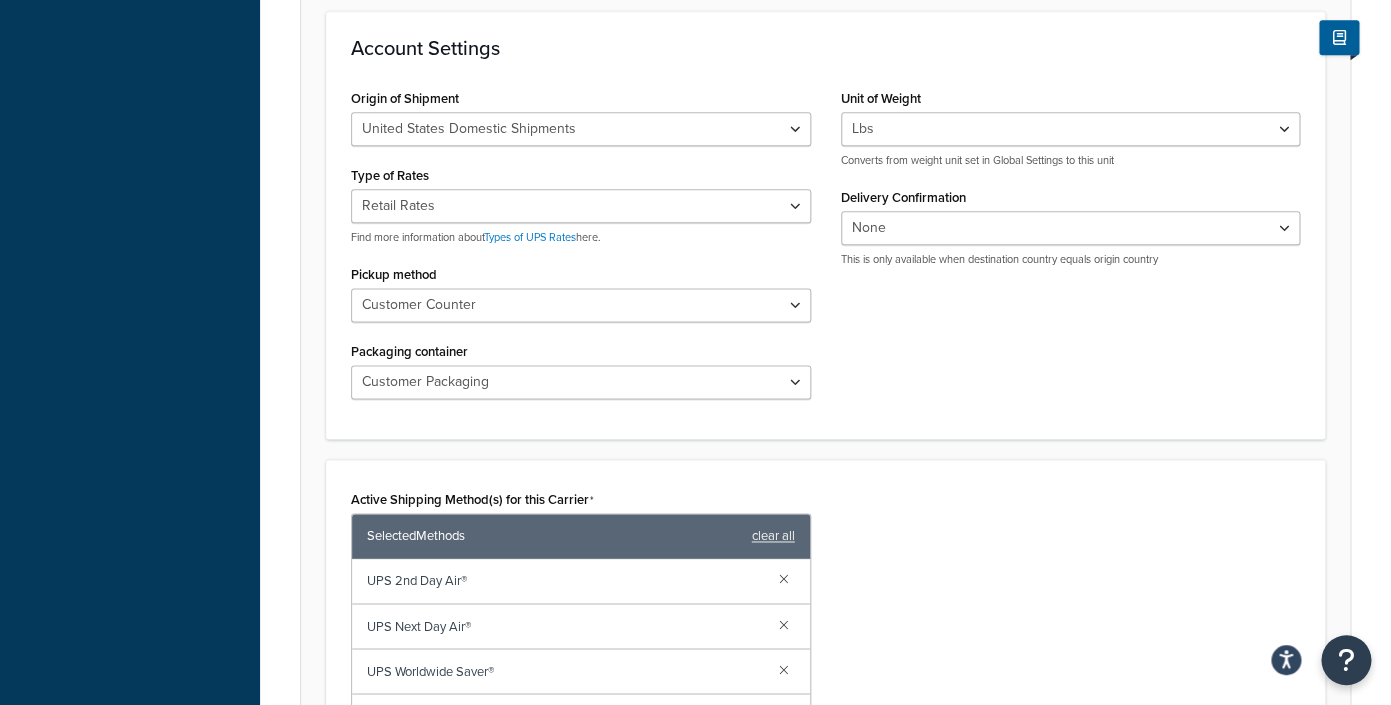 scroll, scrollTop: 1160, scrollLeft: 0, axis: vertical 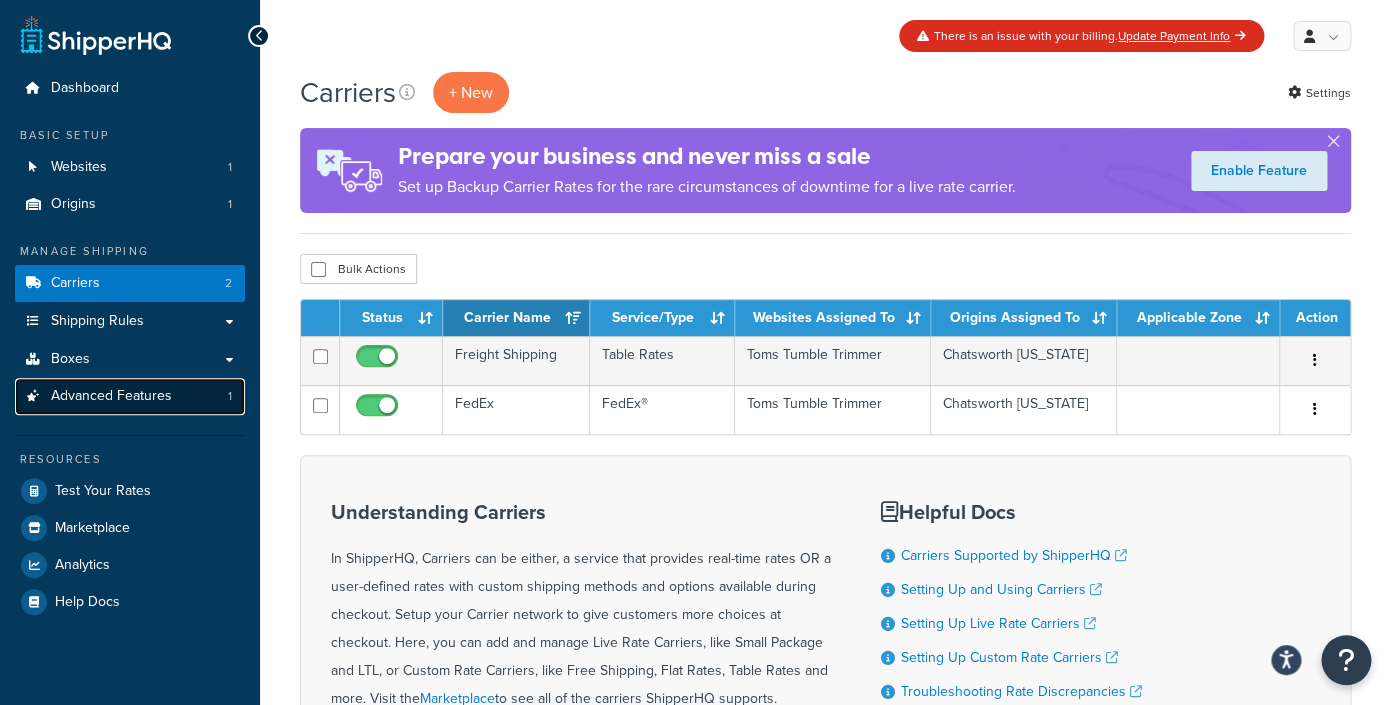click on "Advanced Features
1" at bounding box center (130, 396) 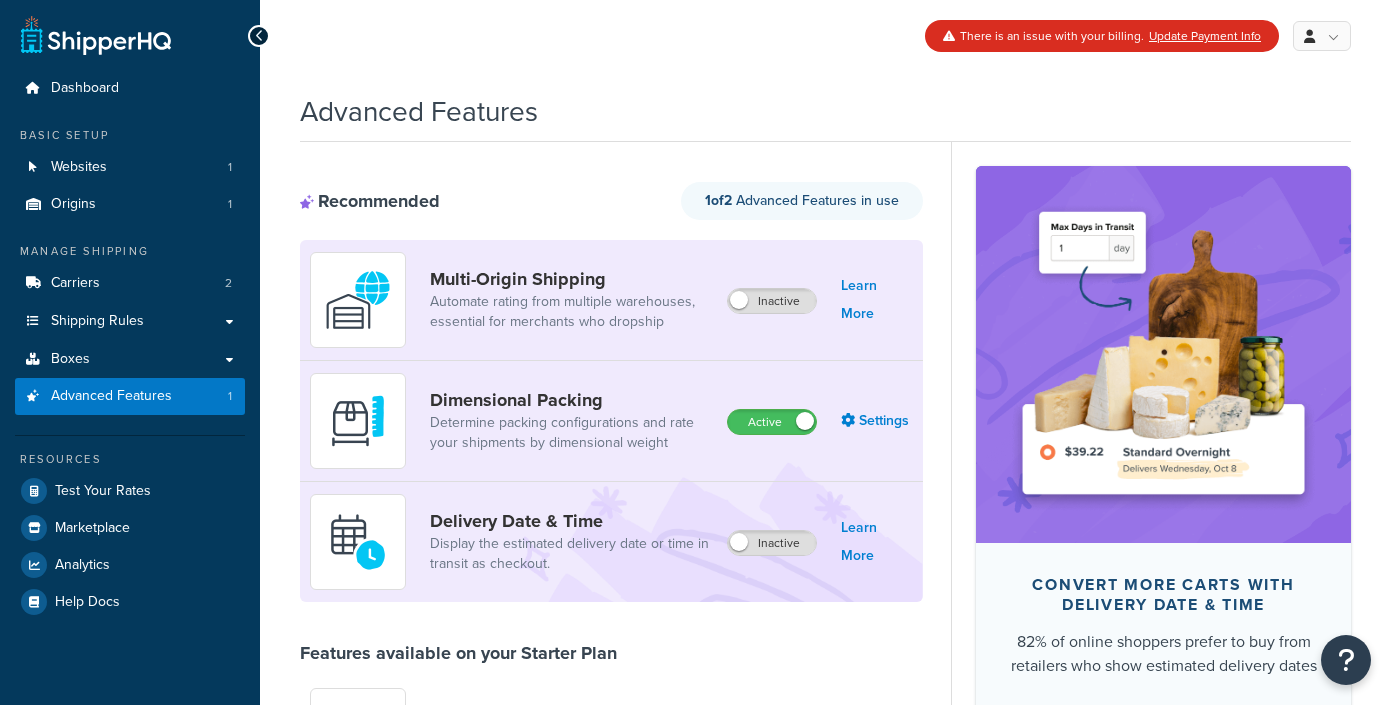 scroll, scrollTop: 0, scrollLeft: 0, axis: both 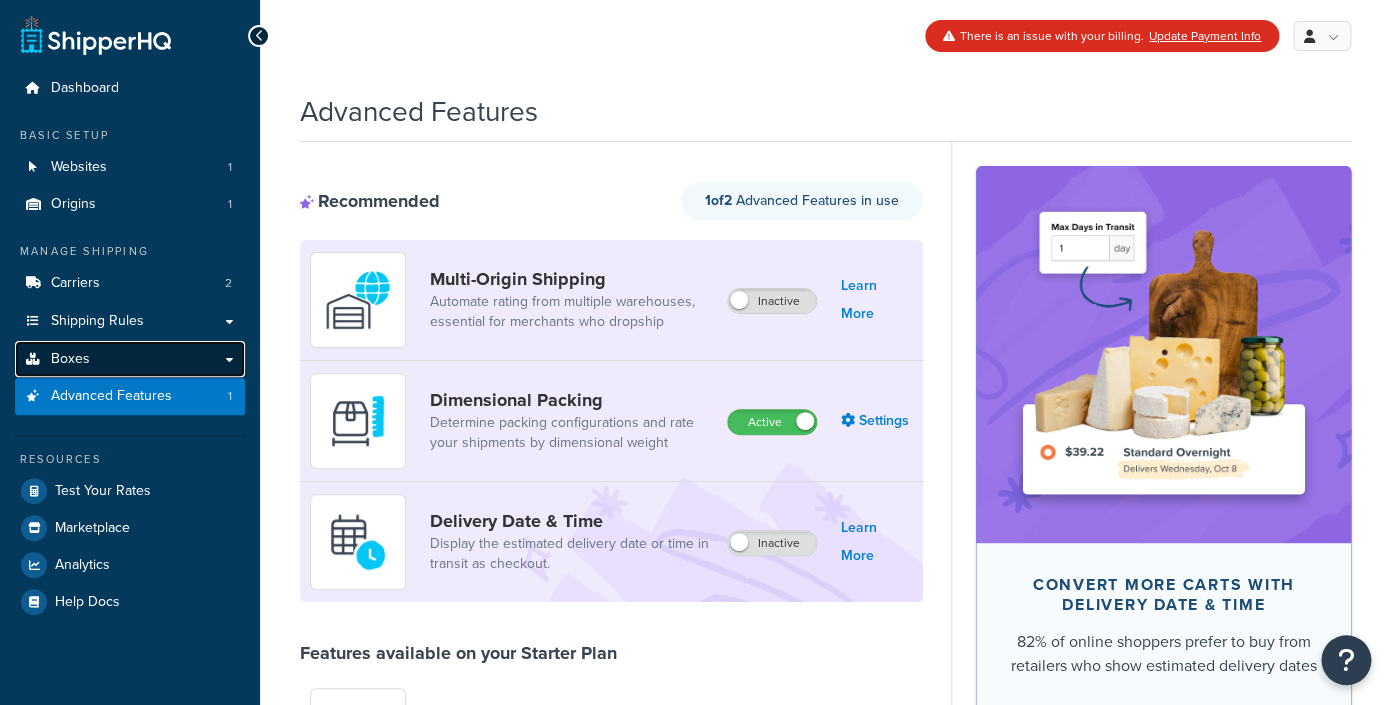 click on "Boxes" at bounding box center (130, 359) 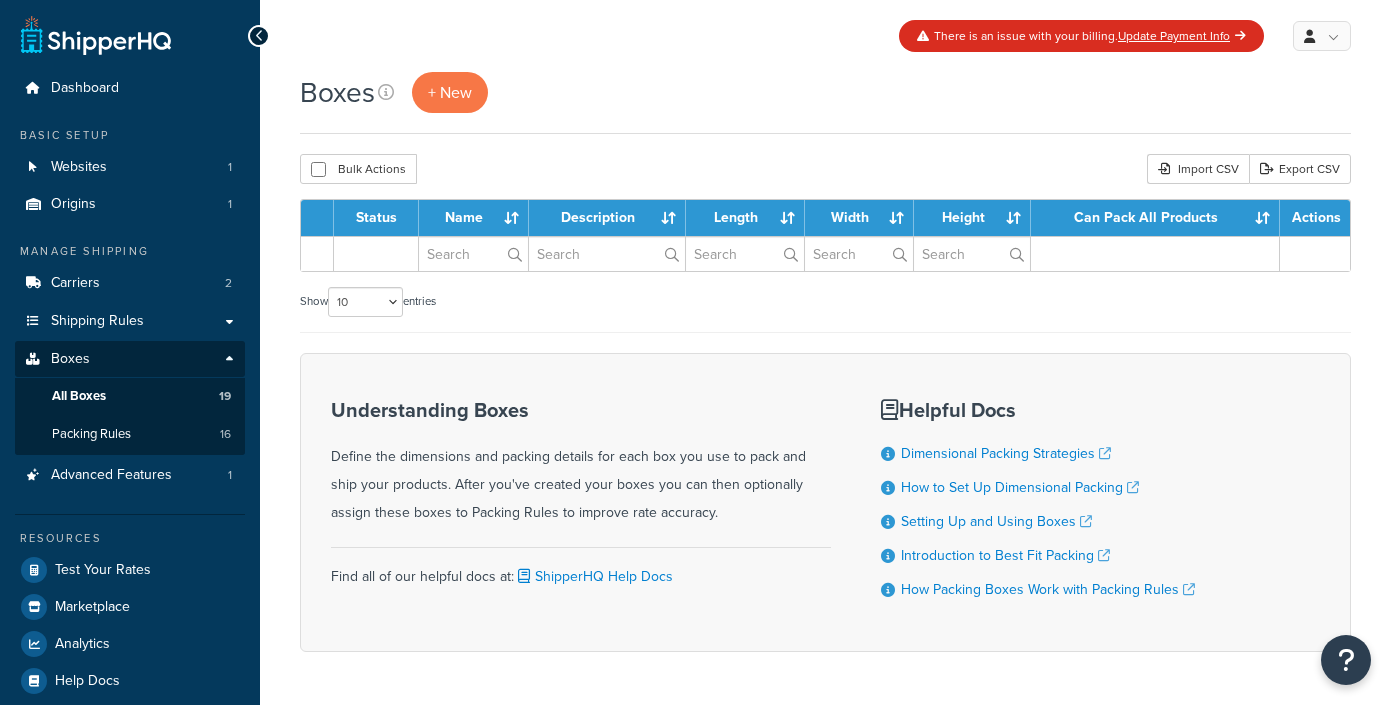 scroll, scrollTop: 0, scrollLeft: 0, axis: both 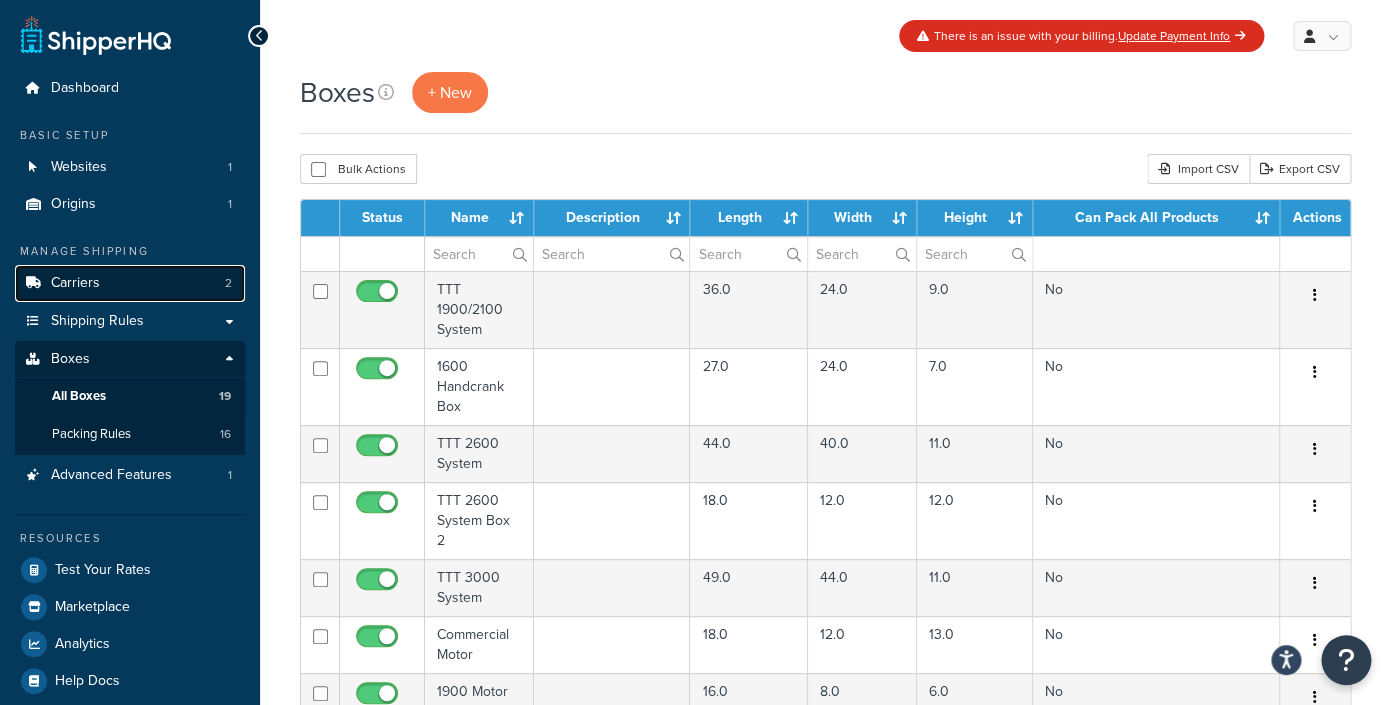 click on "Carriers
2" at bounding box center [130, 283] 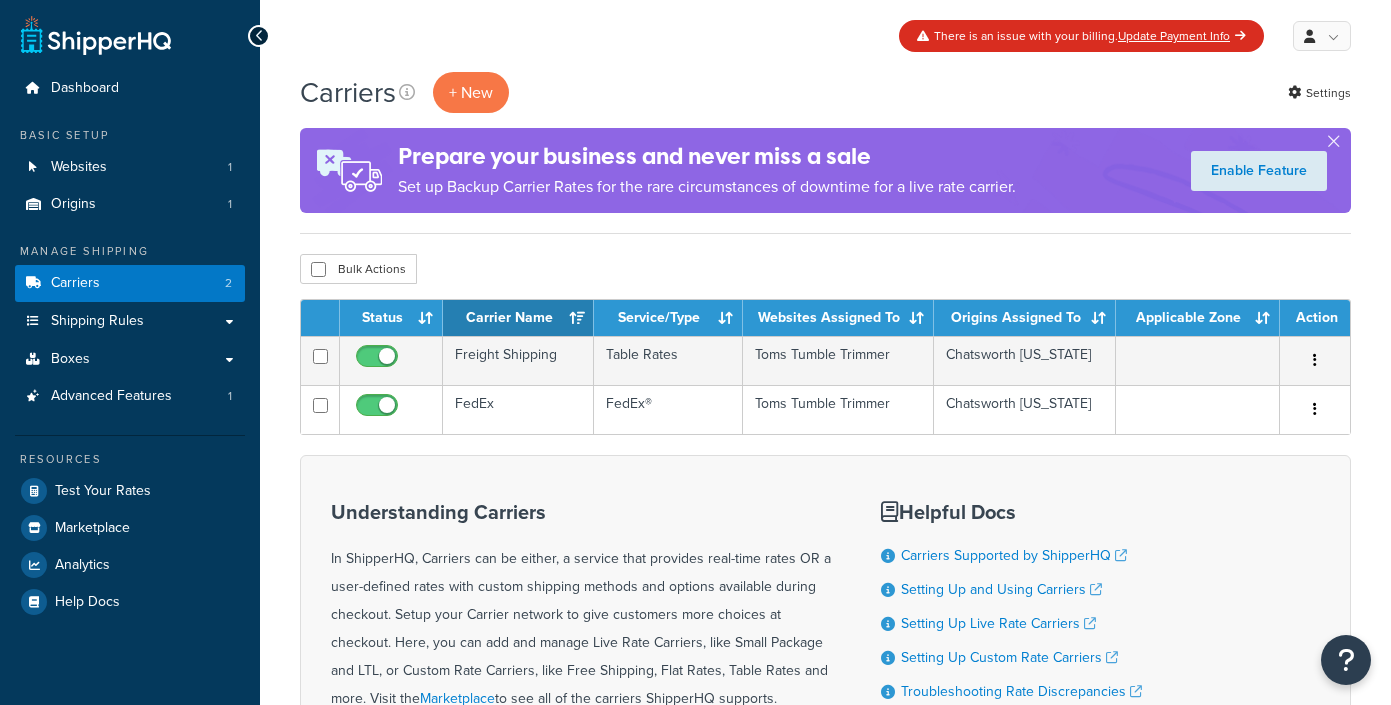 scroll, scrollTop: 0, scrollLeft: 0, axis: both 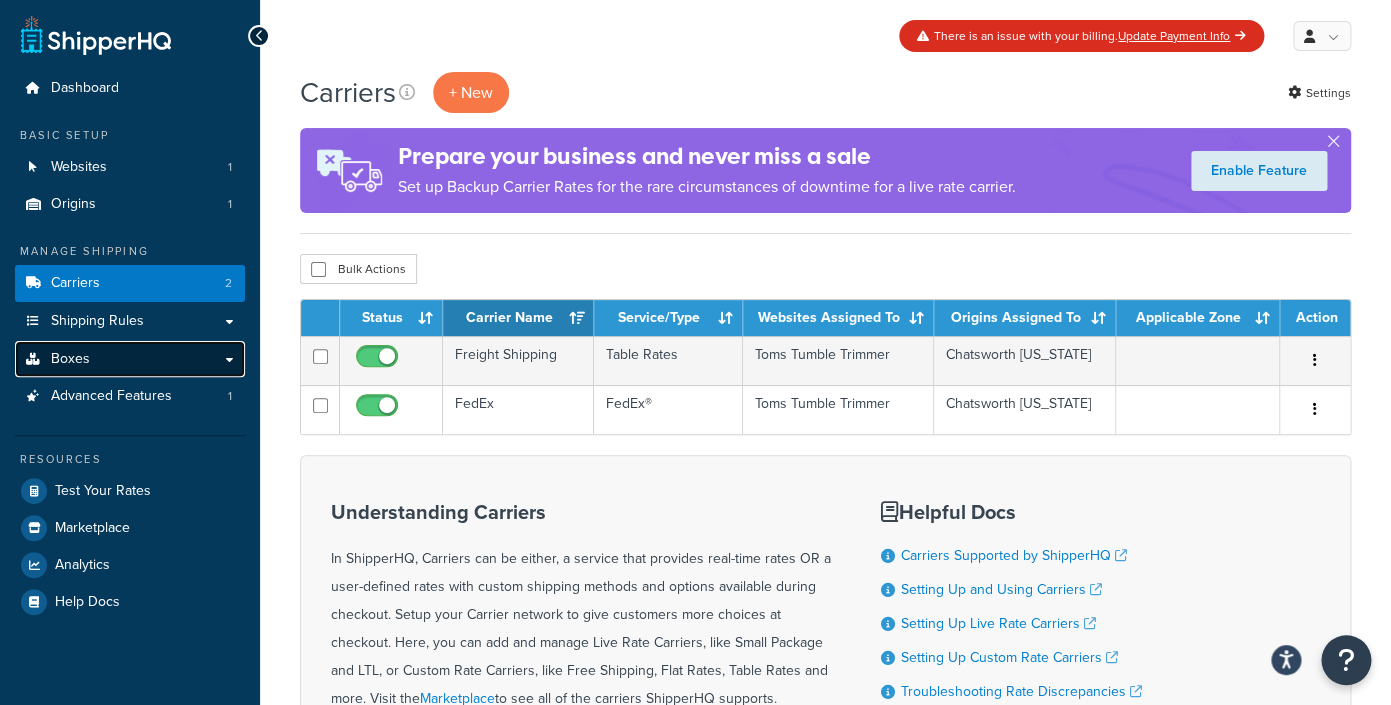 click on "Boxes" at bounding box center [130, 359] 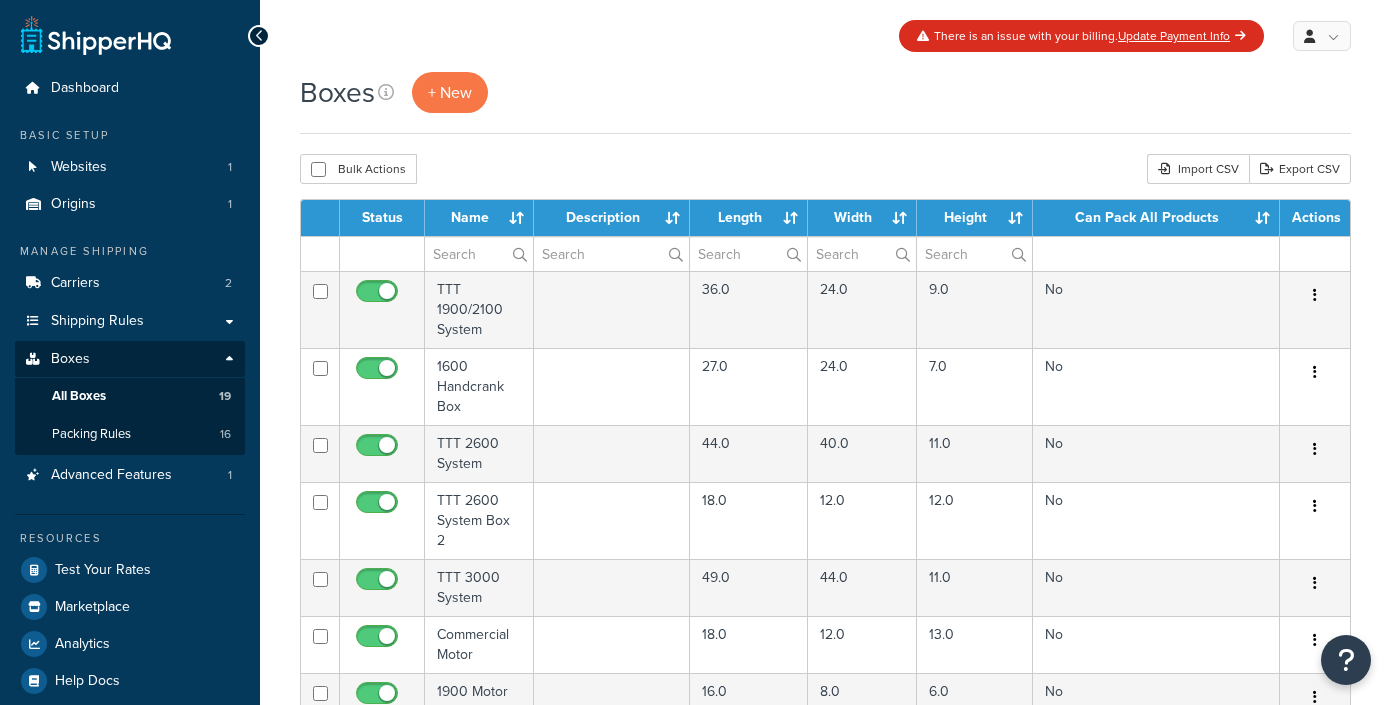 scroll, scrollTop: 0, scrollLeft: 0, axis: both 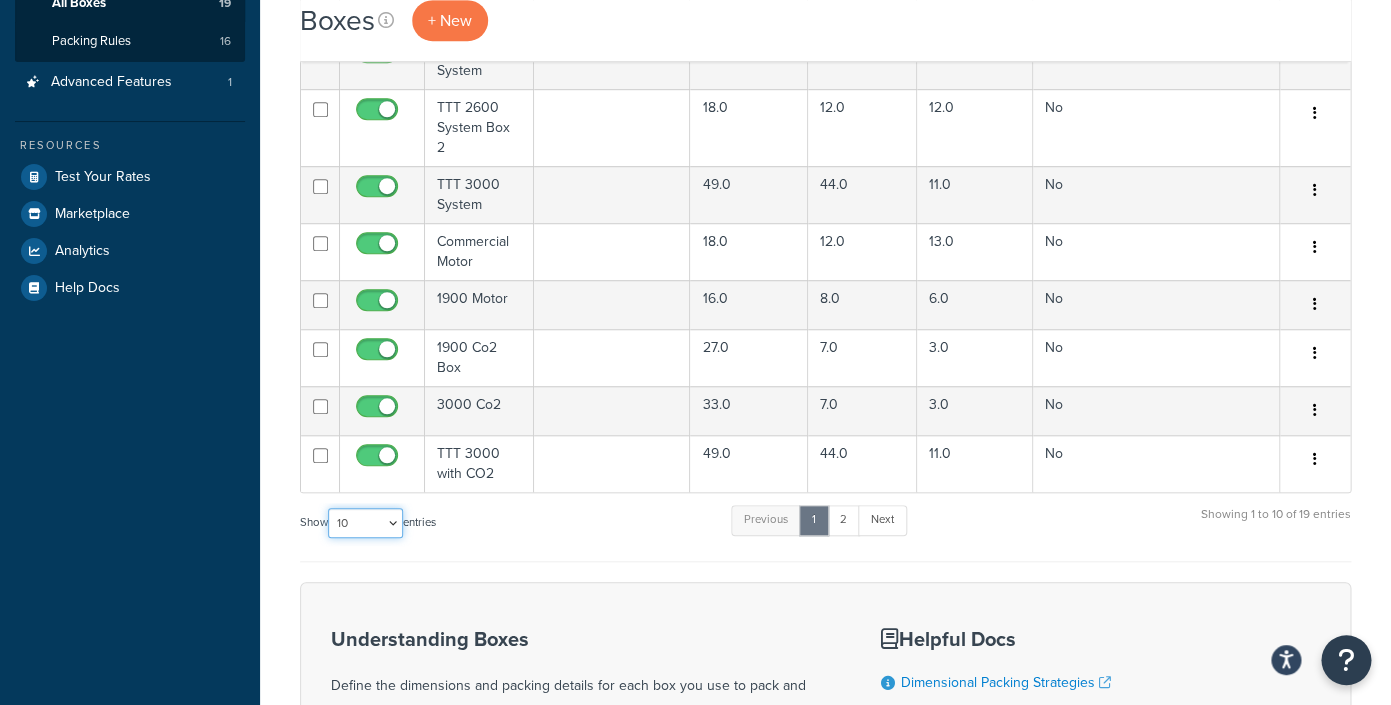 select on "25" 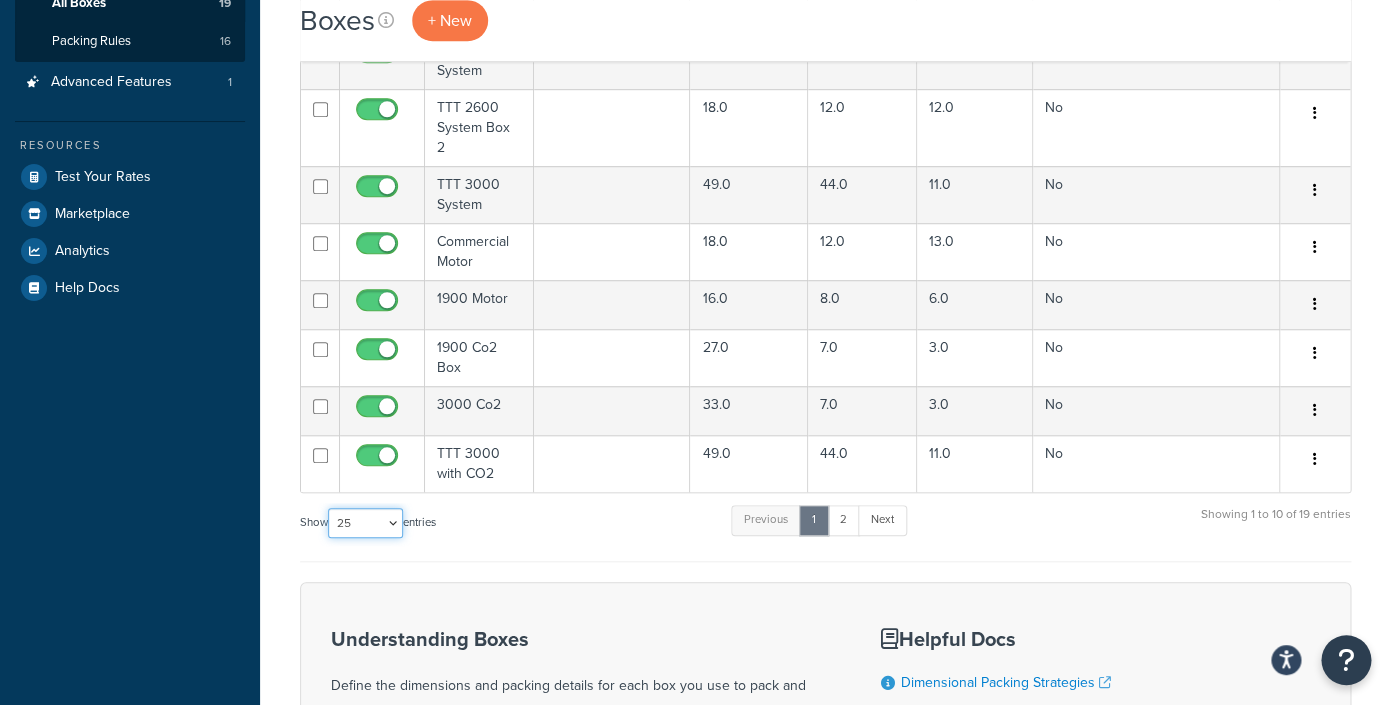 click on "25" at bounding box center (0, 0) 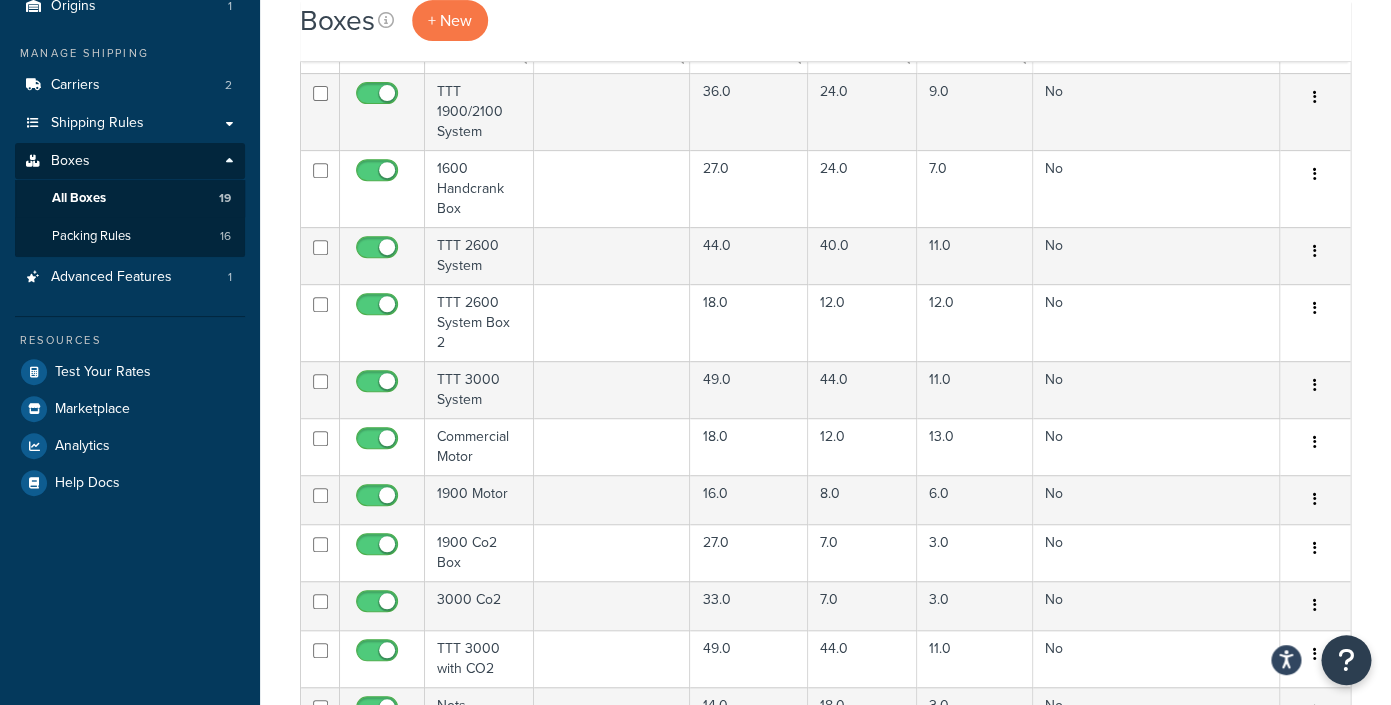 scroll, scrollTop: 8, scrollLeft: 0, axis: vertical 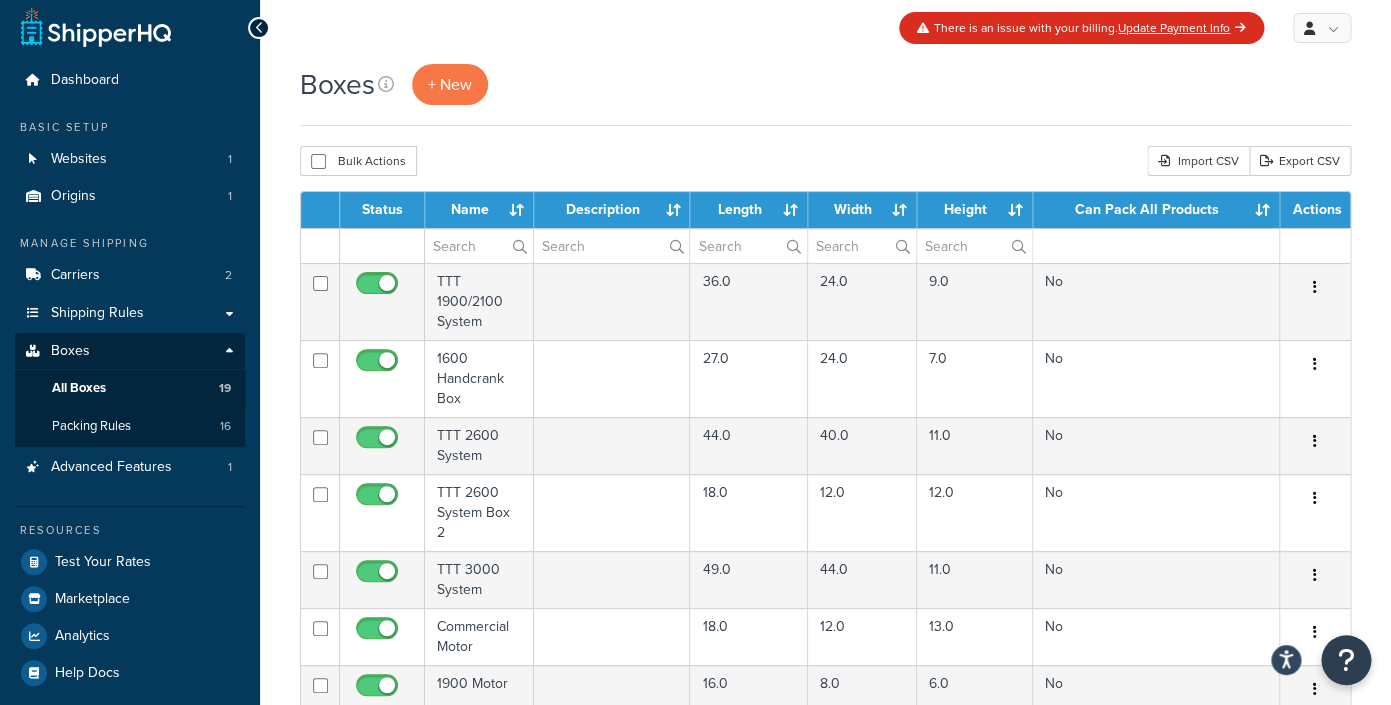 click on "Length" at bounding box center (749, 210) 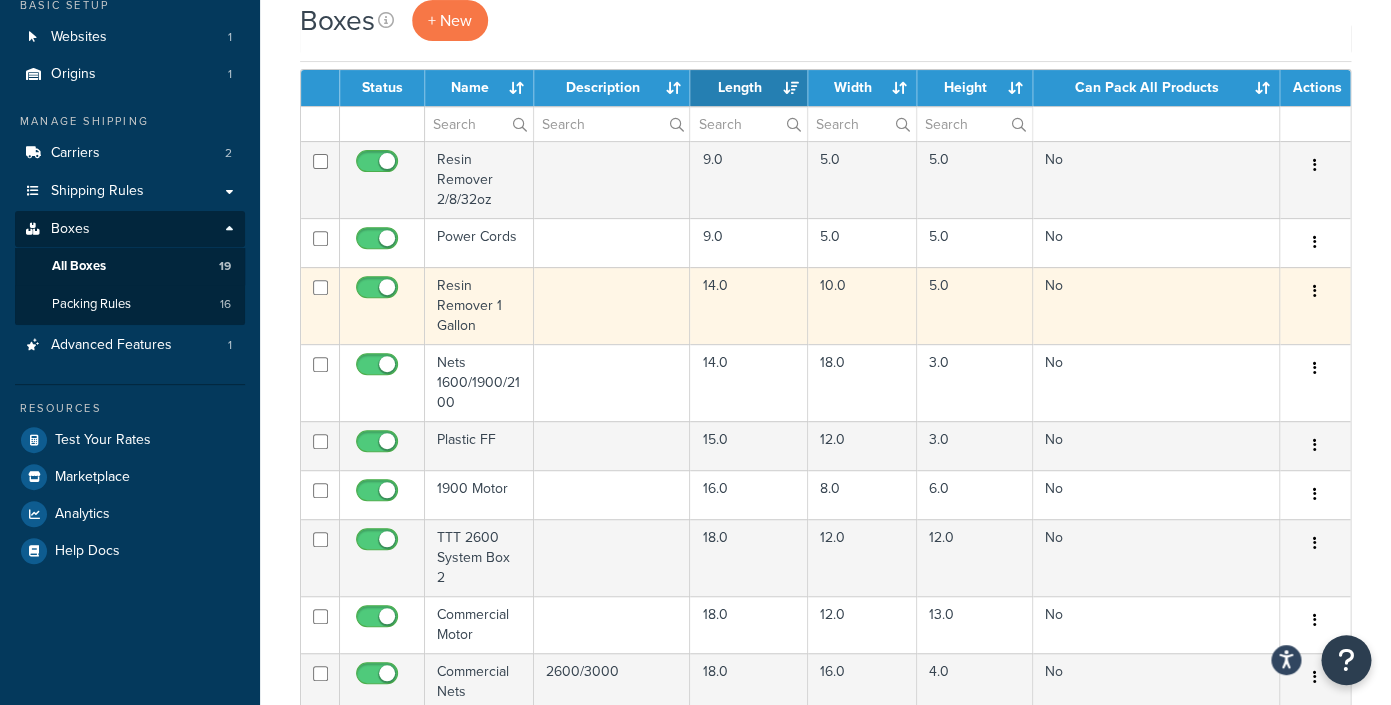 scroll, scrollTop: 0, scrollLeft: 0, axis: both 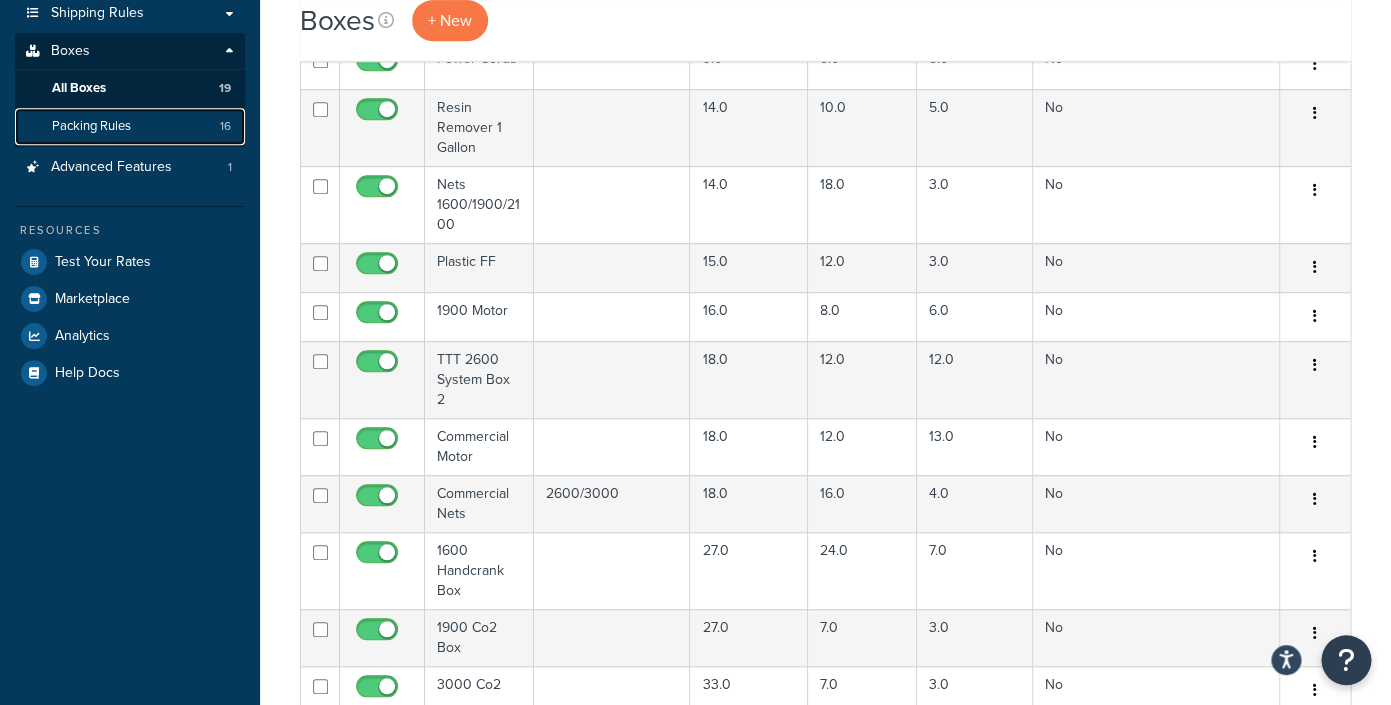 click on "Packing Rules
16" at bounding box center [130, 126] 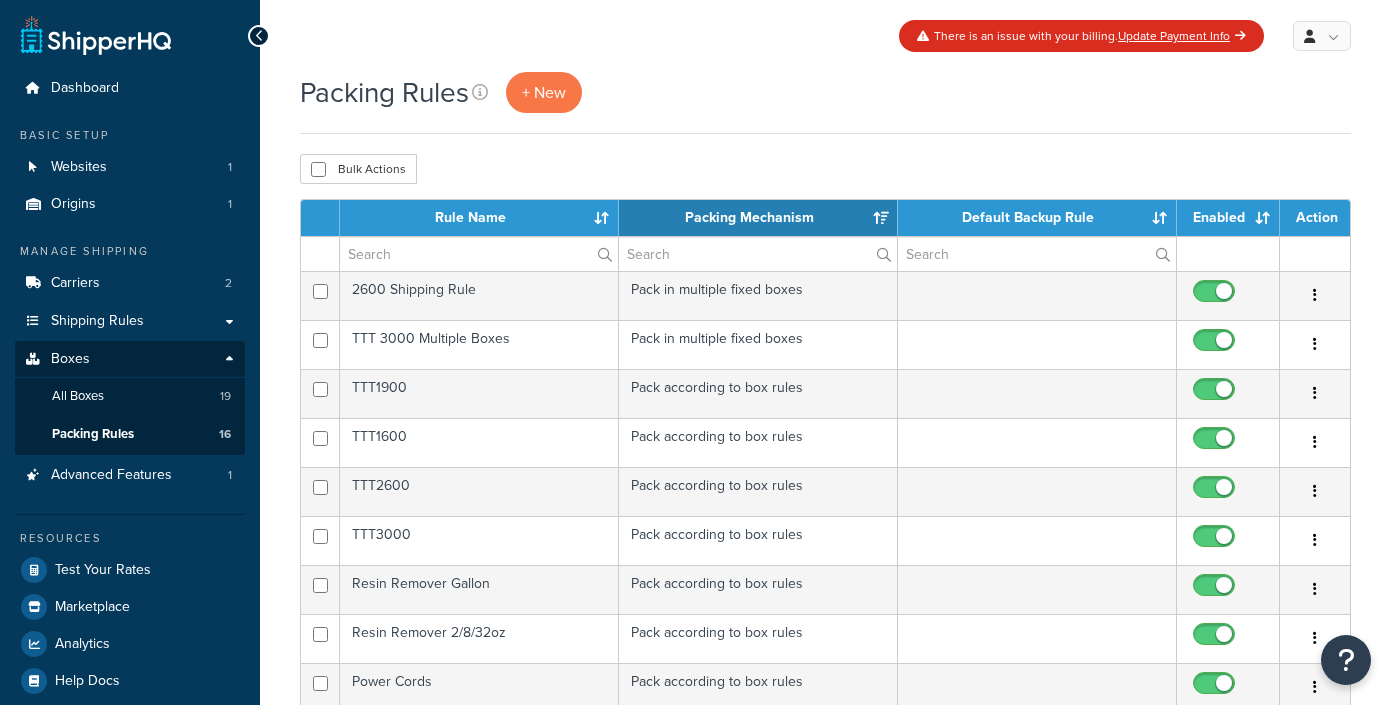 select on "15" 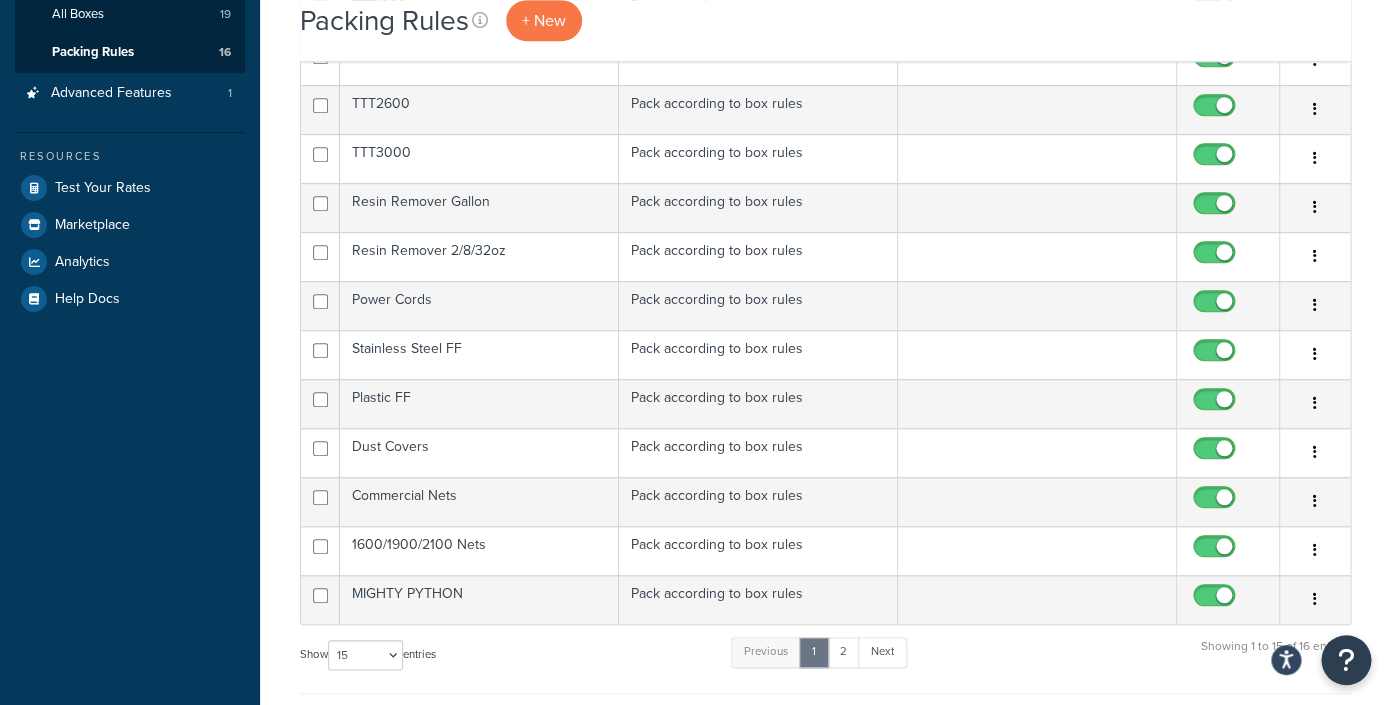 scroll, scrollTop: 469, scrollLeft: 0, axis: vertical 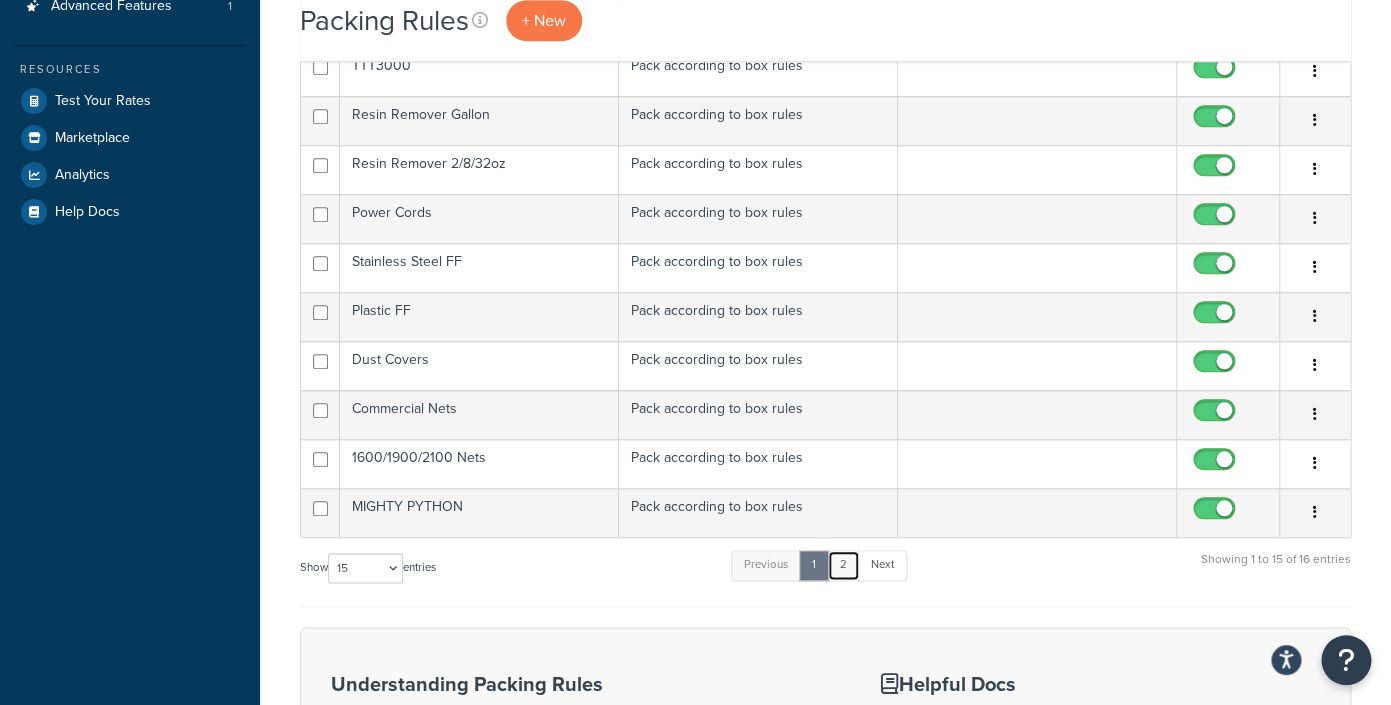 click on "2" at bounding box center (843, 565) 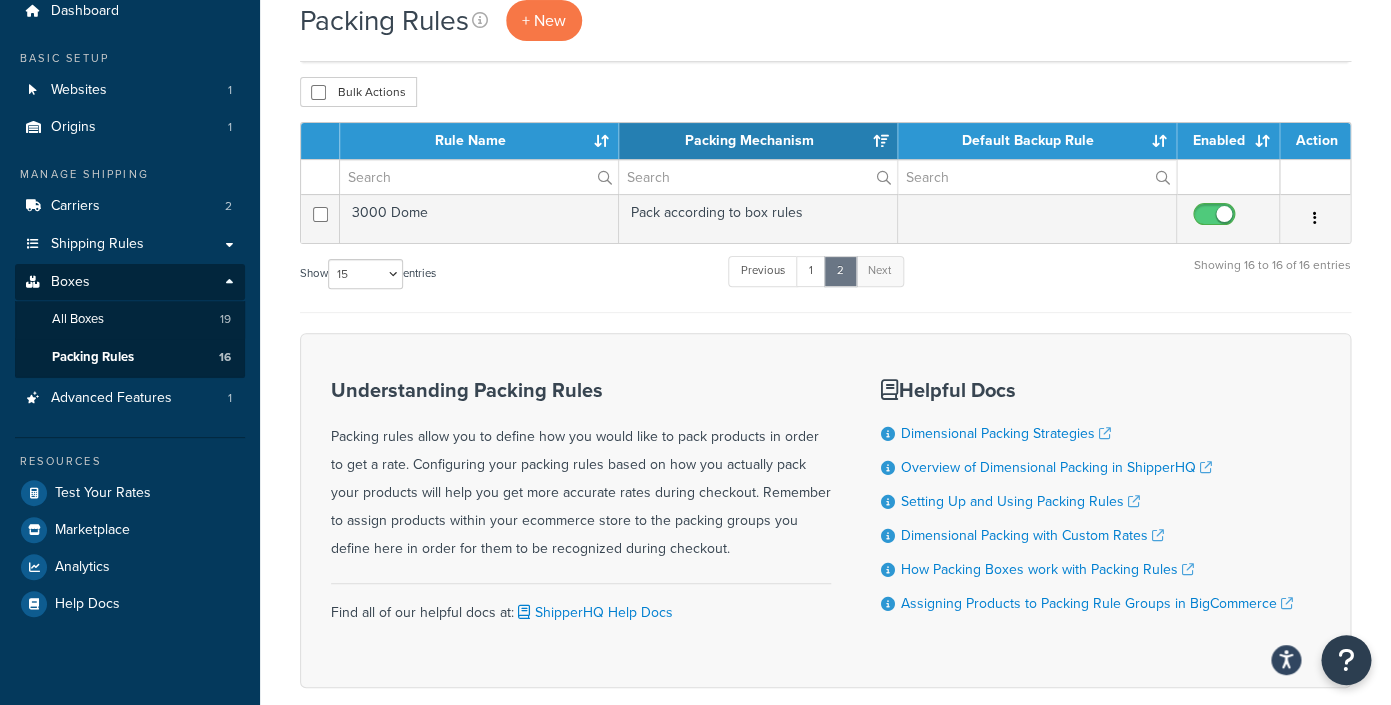 scroll, scrollTop: 0, scrollLeft: 0, axis: both 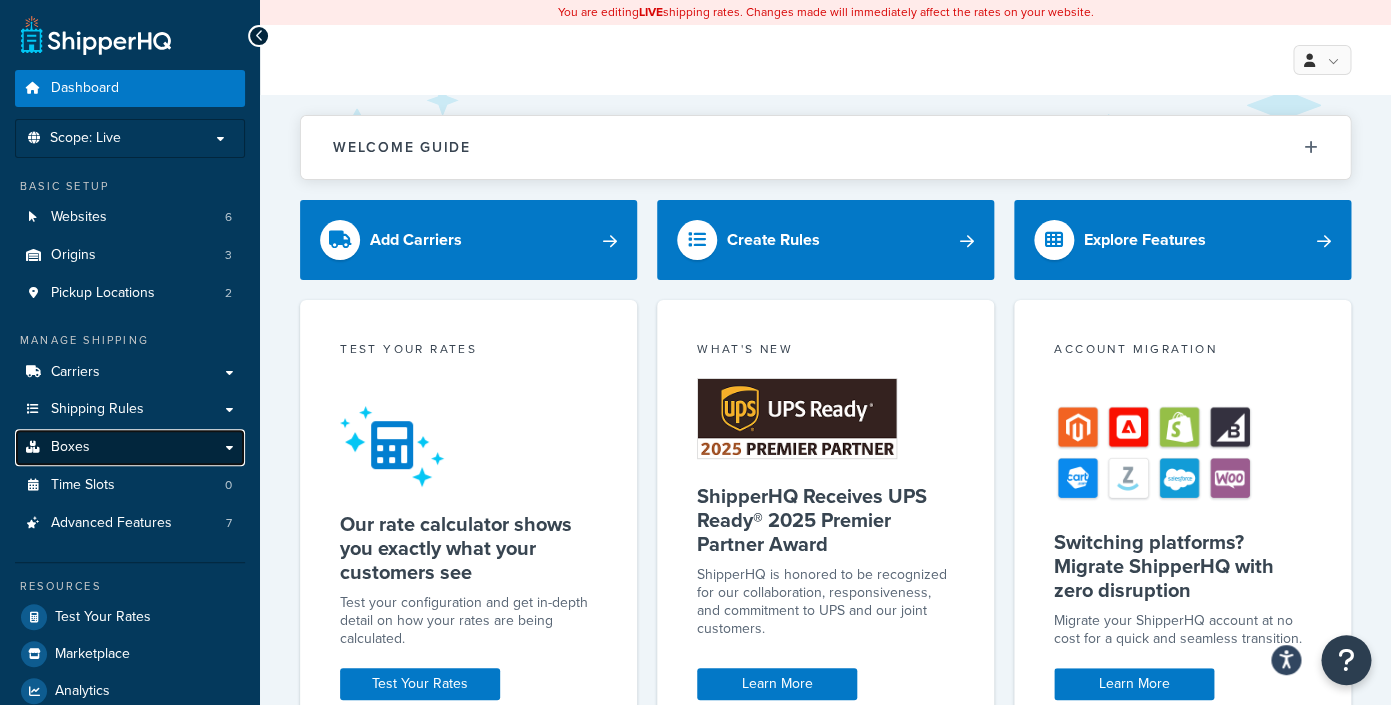 click on "Boxes" at bounding box center (130, 447) 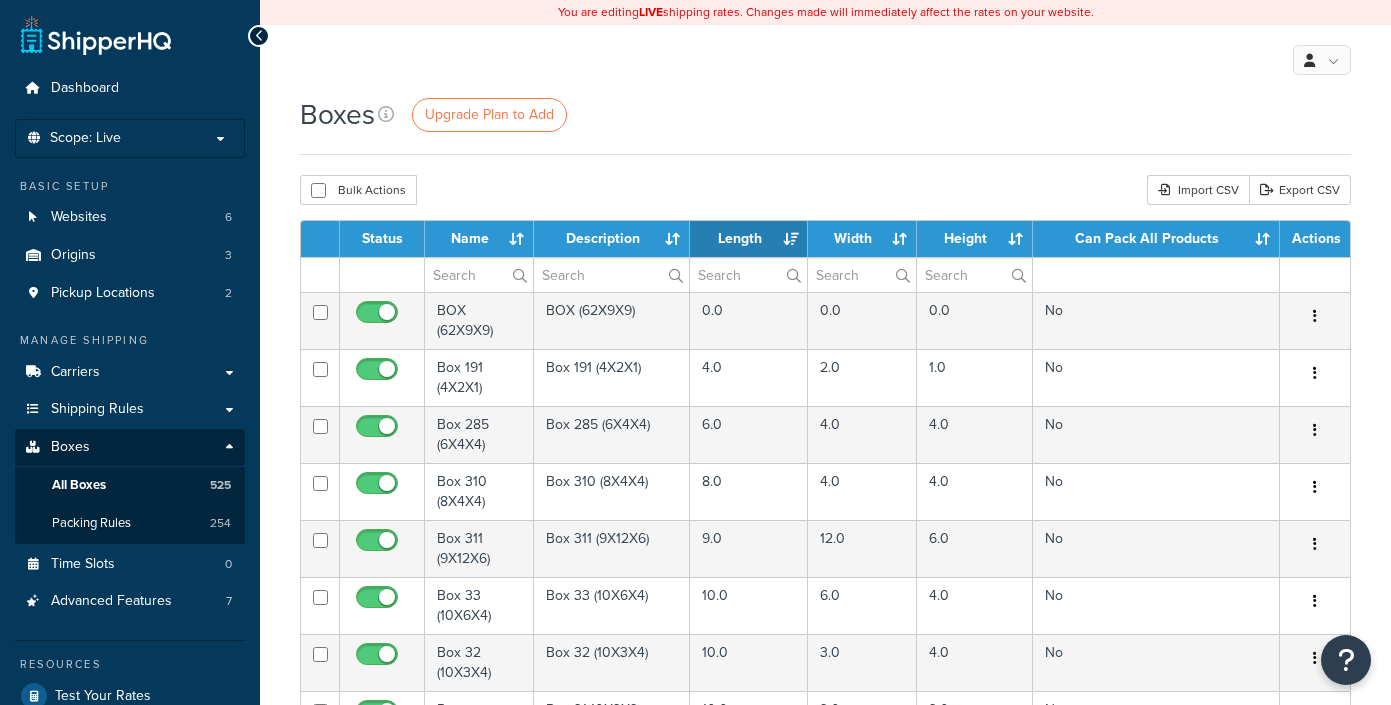 select on "25" 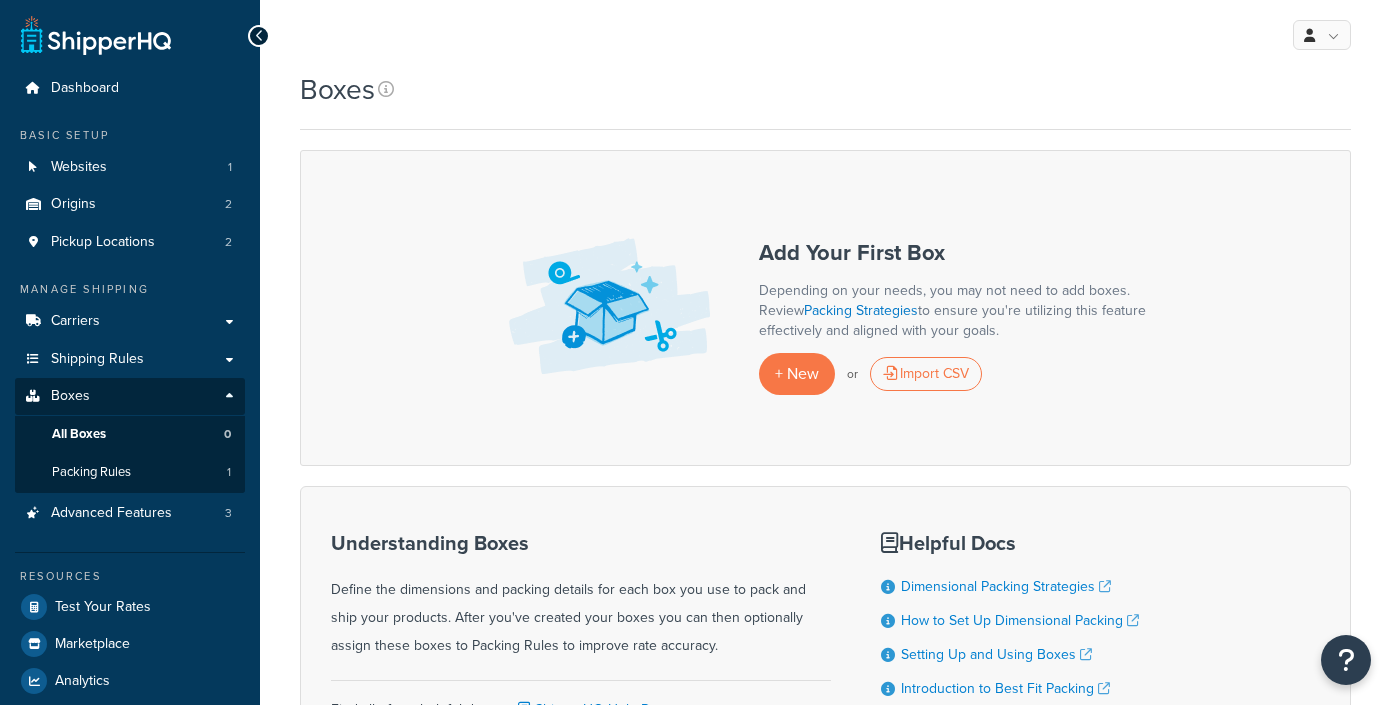 scroll, scrollTop: 0, scrollLeft: 0, axis: both 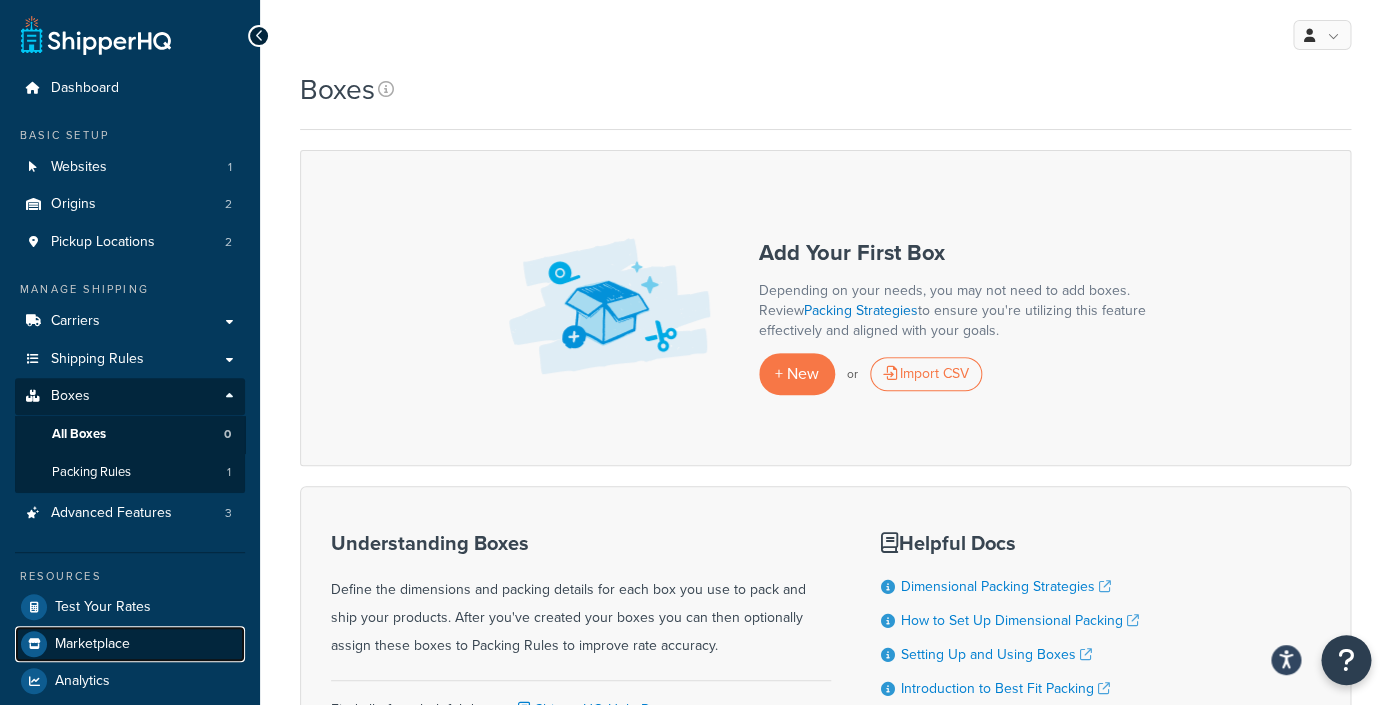 click on "Marketplace" at bounding box center [92, 644] 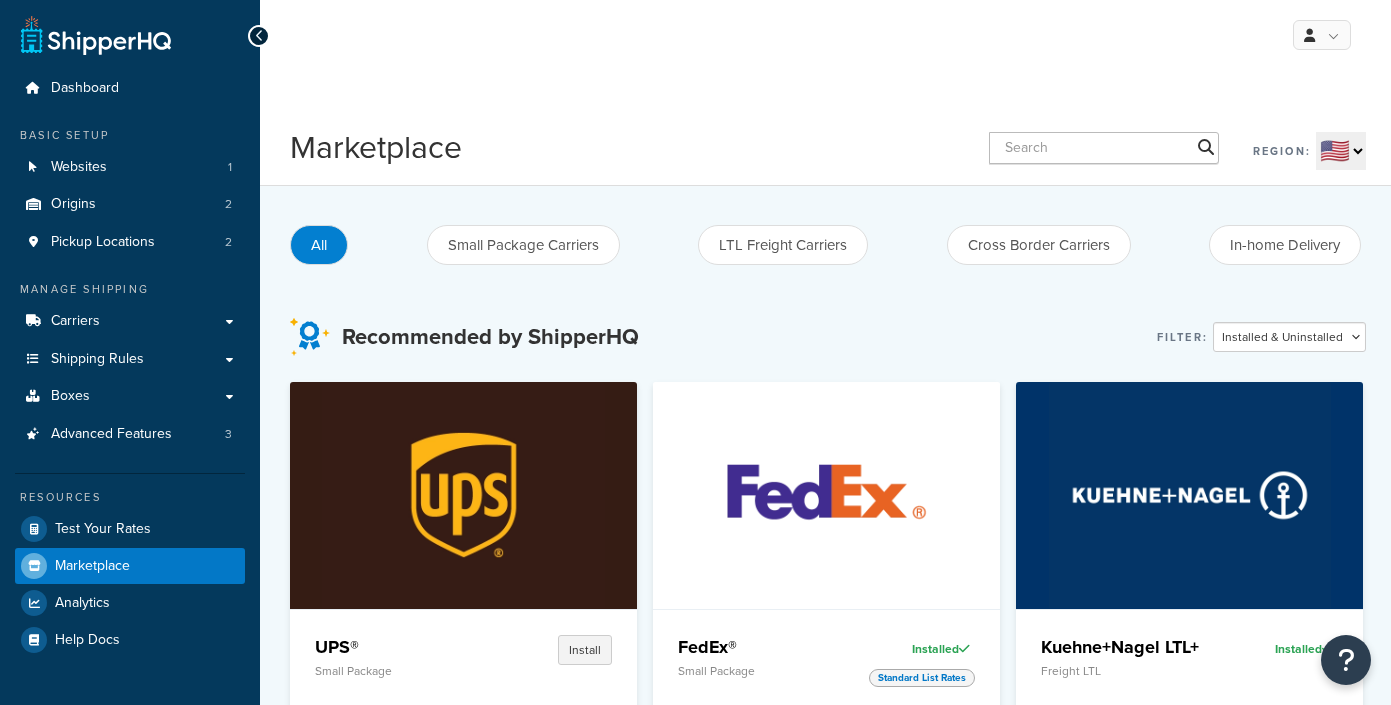click on "Analytics" at bounding box center [82, 603] 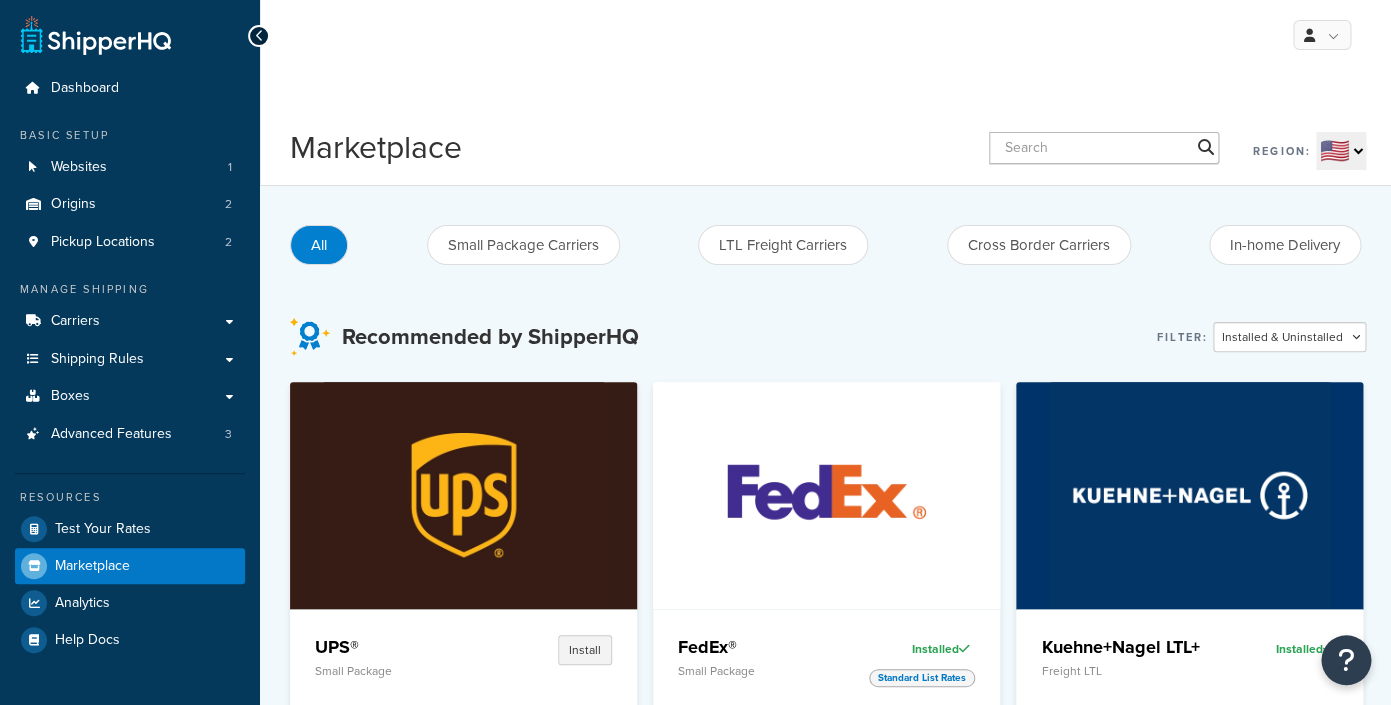 click on "Analytics" at bounding box center [82, 603] 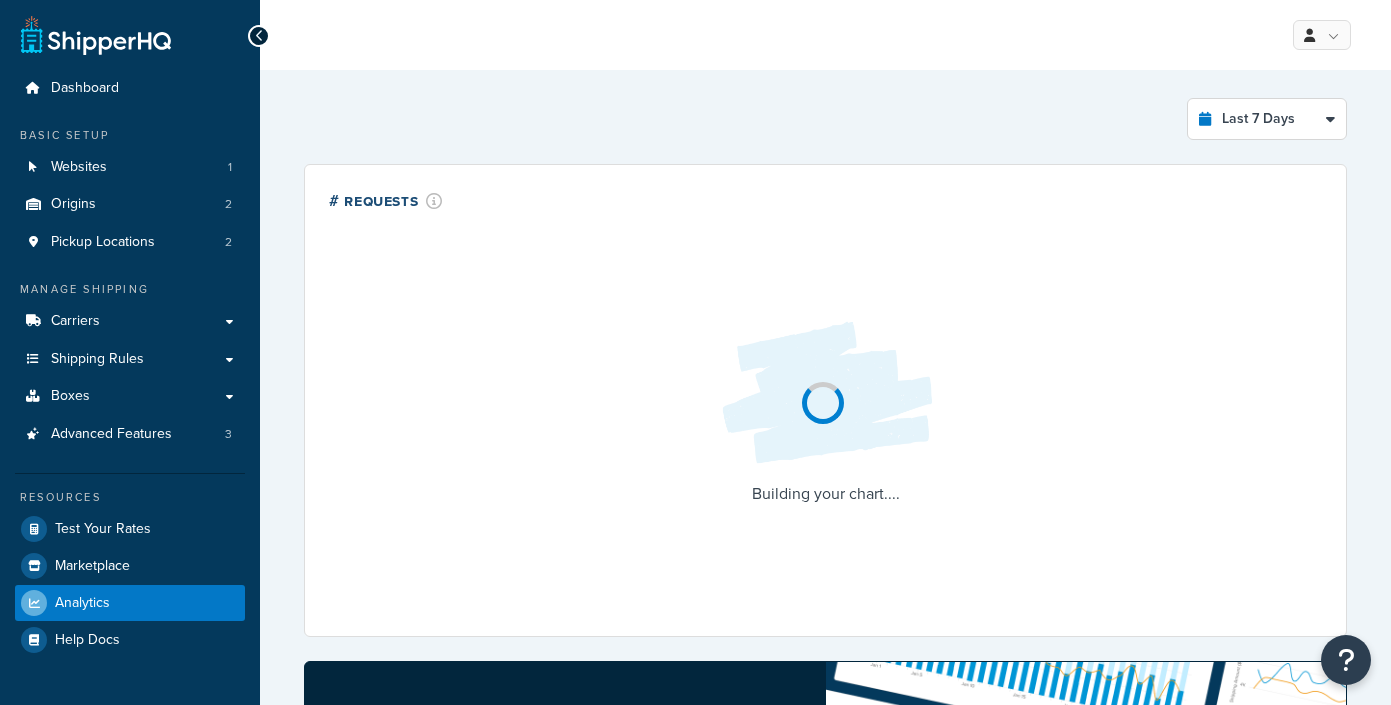 scroll, scrollTop: 0, scrollLeft: 0, axis: both 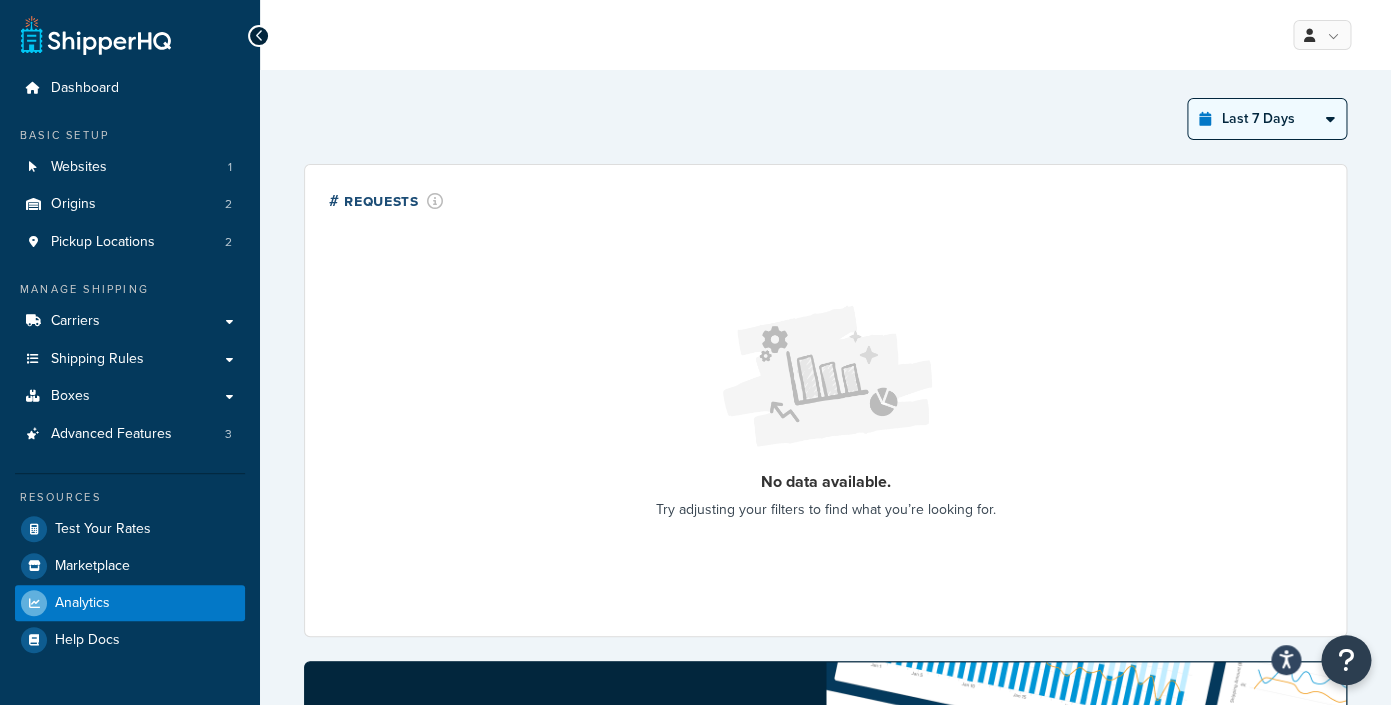 select on "last_6_months" 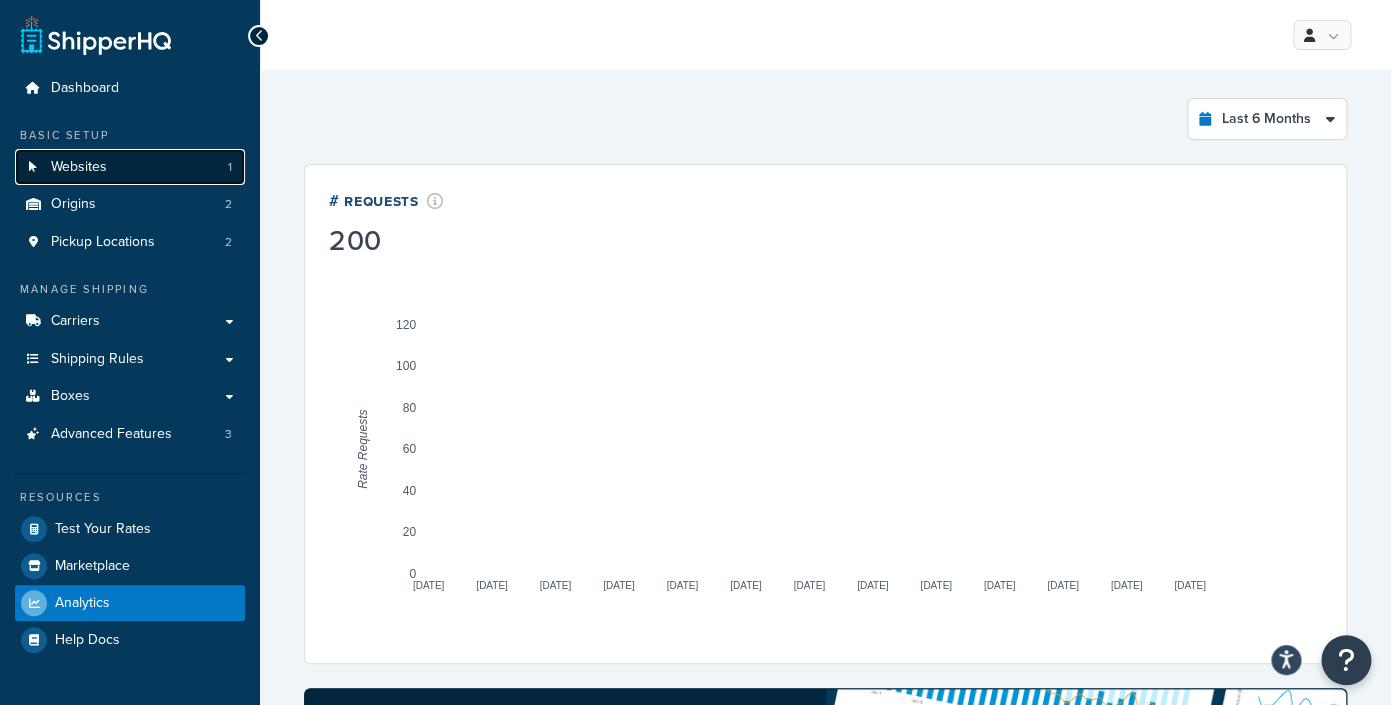 click on "Websites 1" at bounding box center [130, 167] 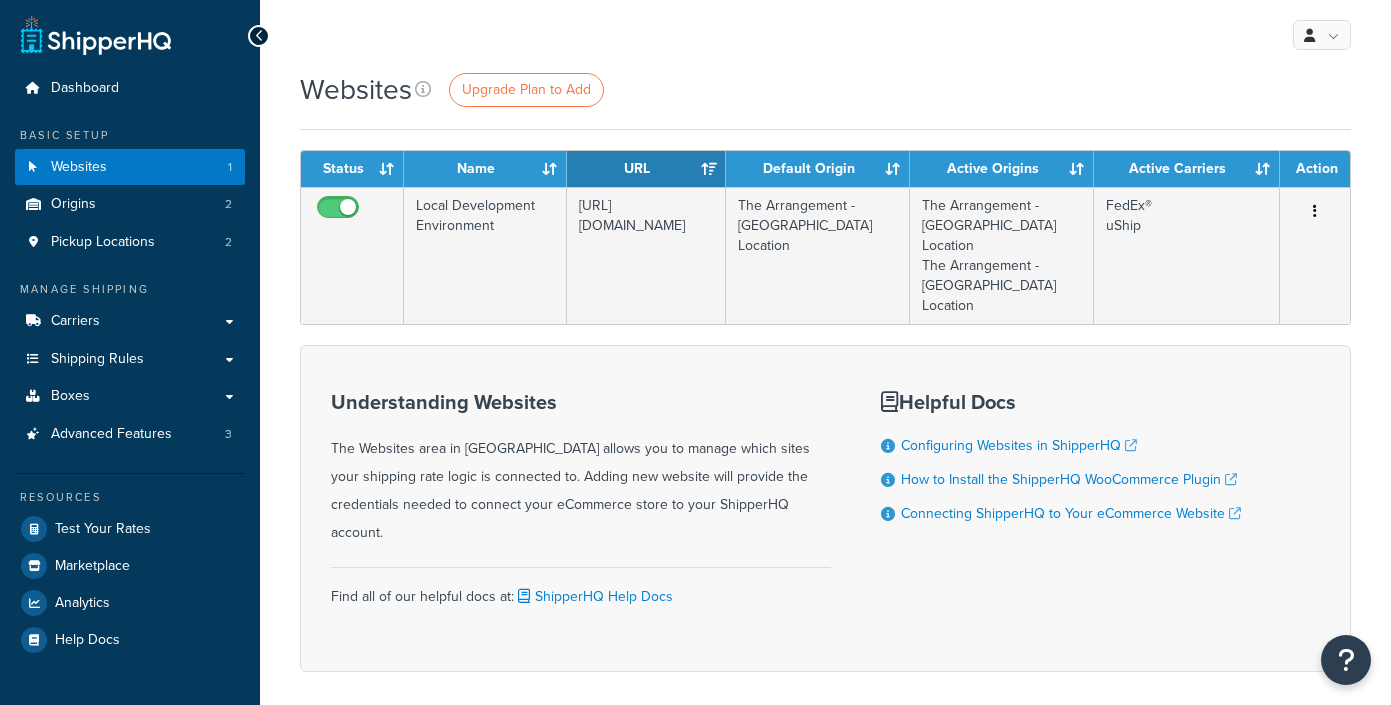 scroll, scrollTop: 0, scrollLeft: 0, axis: both 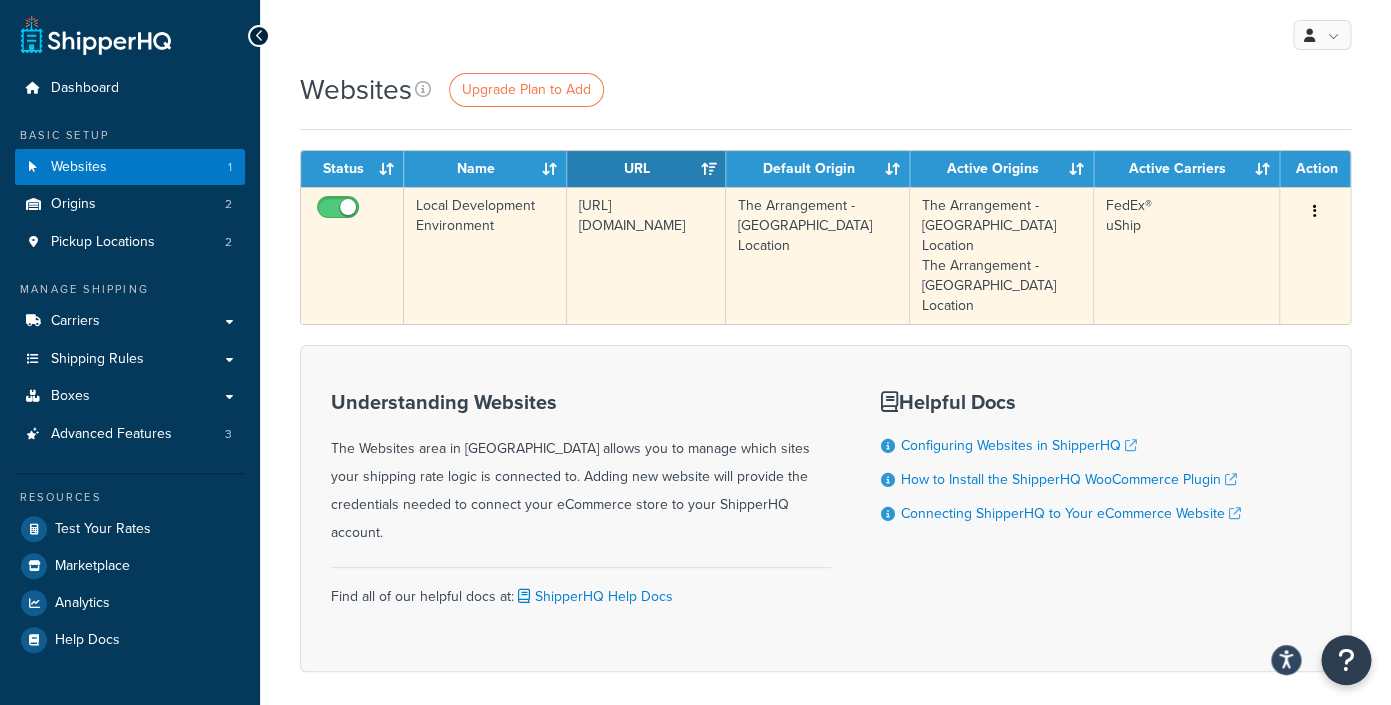 click on "[URL][DOMAIN_NAME]" at bounding box center [646, 255] 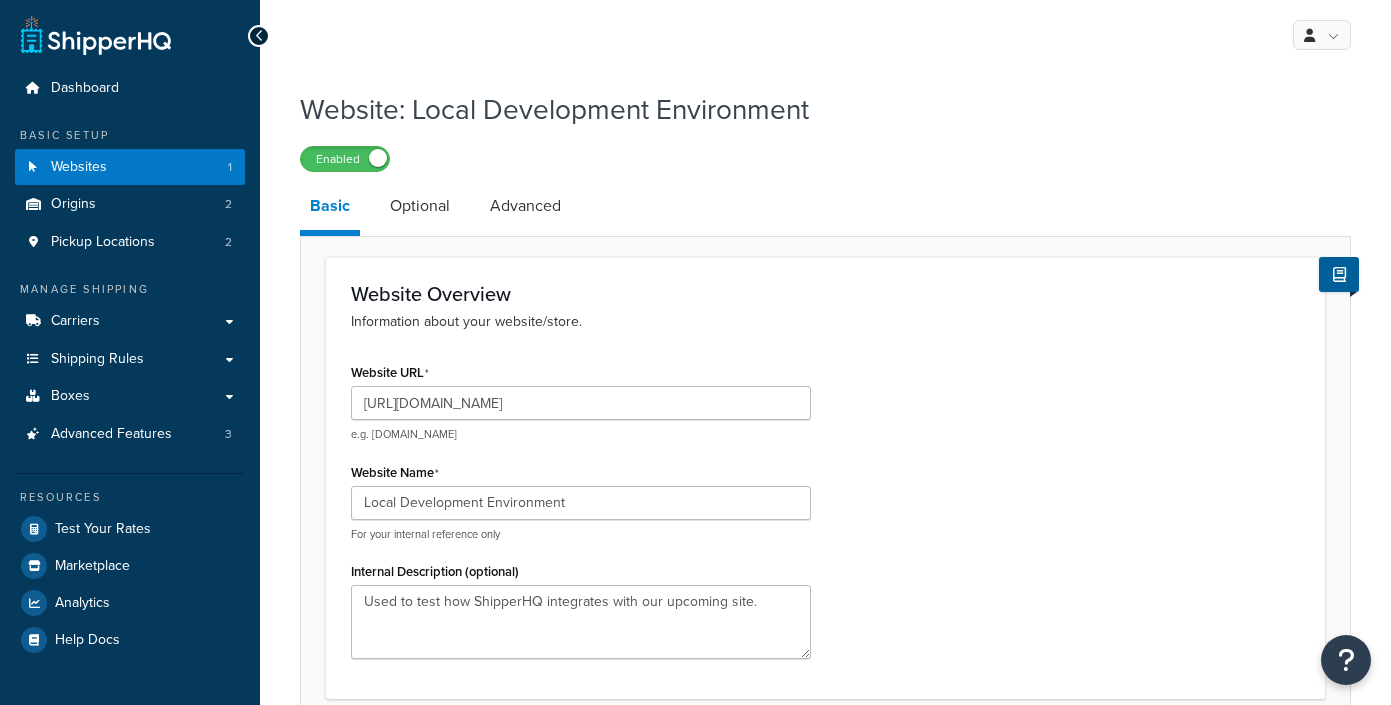 scroll, scrollTop: 0, scrollLeft: 0, axis: both 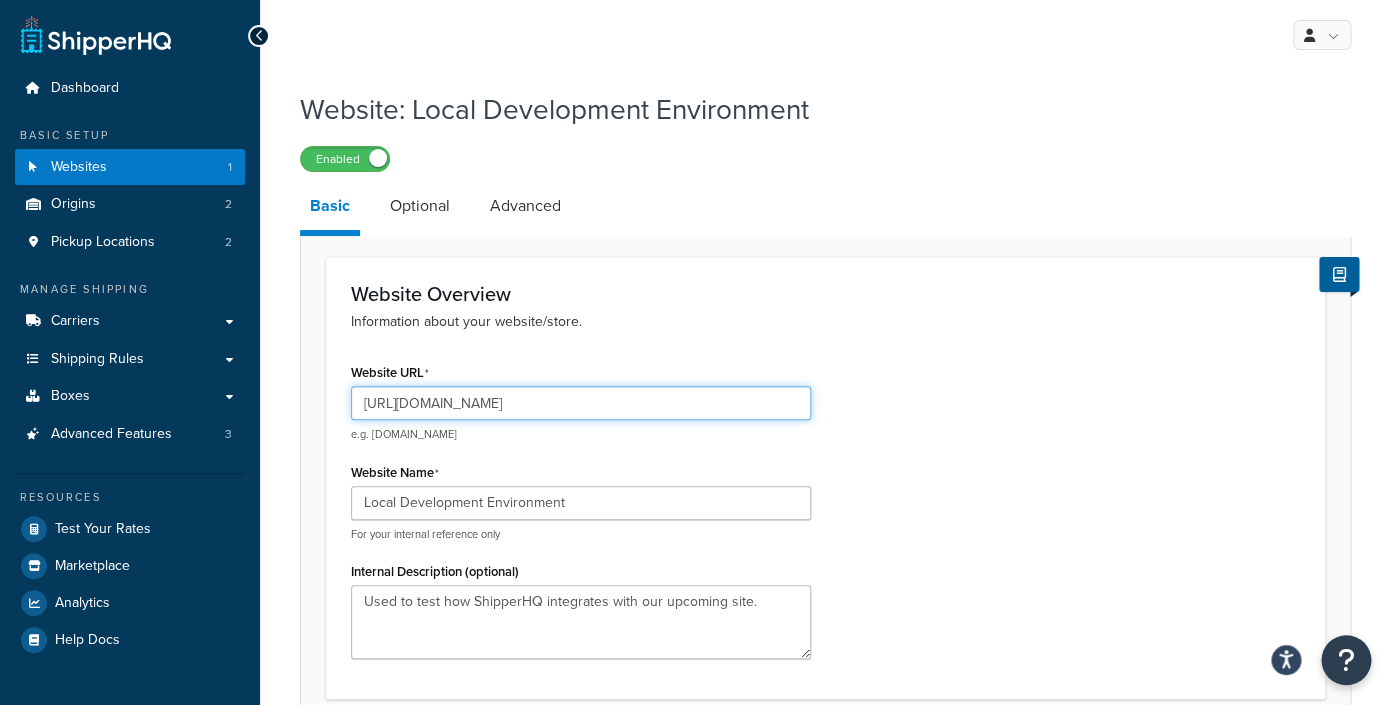 click on "[URL][DOMAIN_NAME]" at bounding box center [581, 403] 